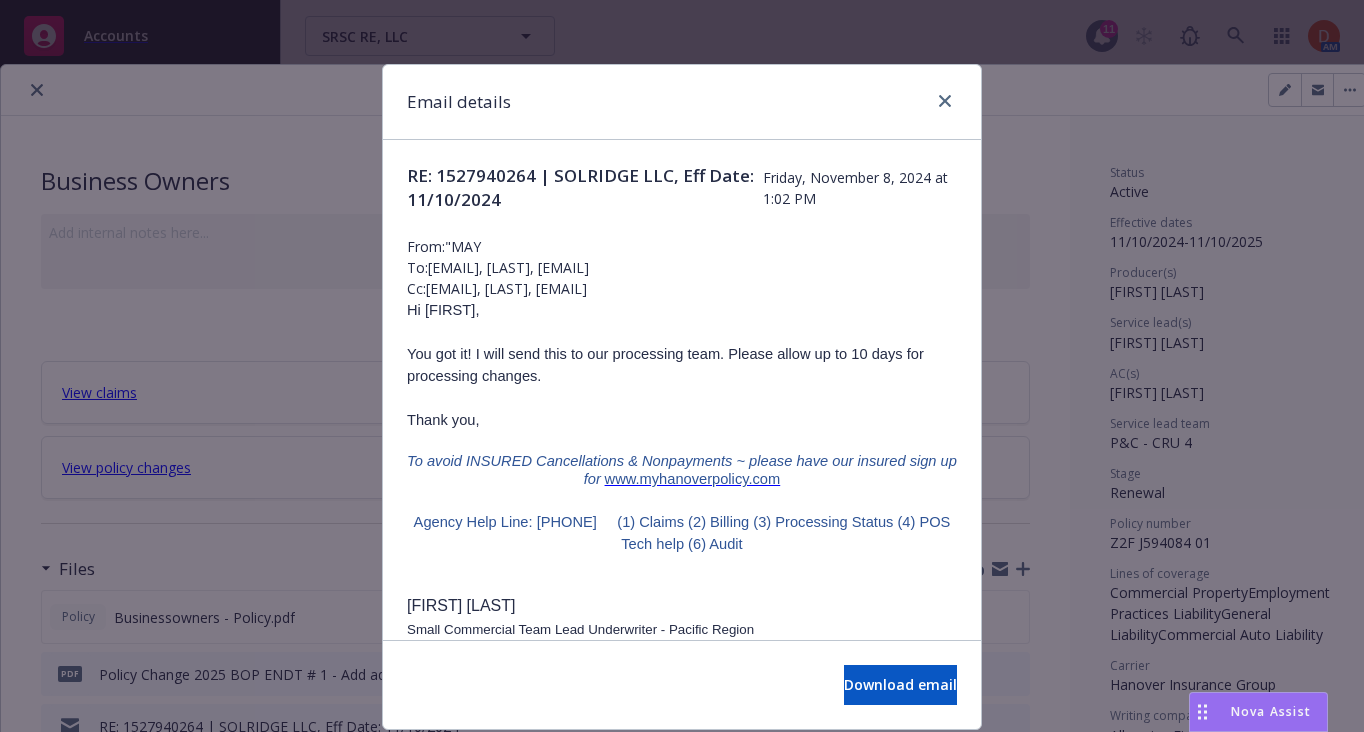 scroll, scrollTop: 0, scrollLeft: 0, axis: both 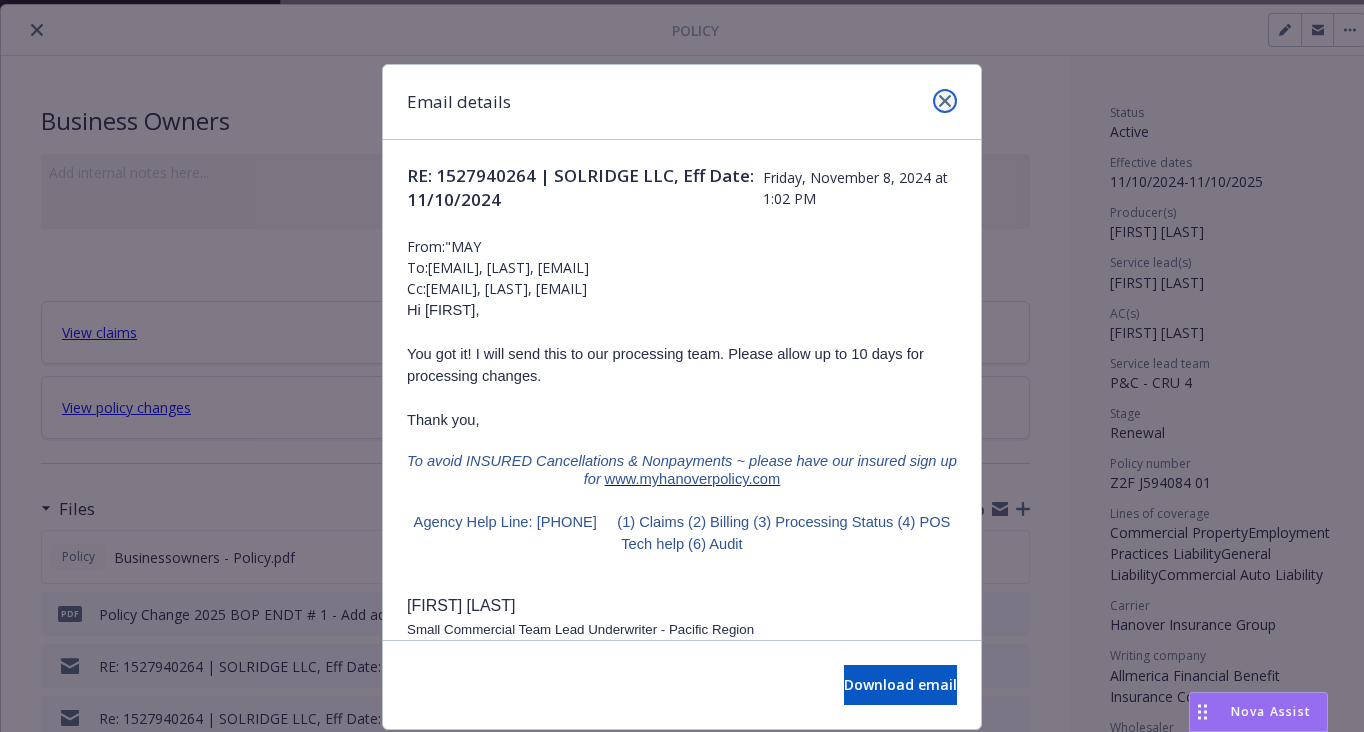 click at bounding box center (945, 101) 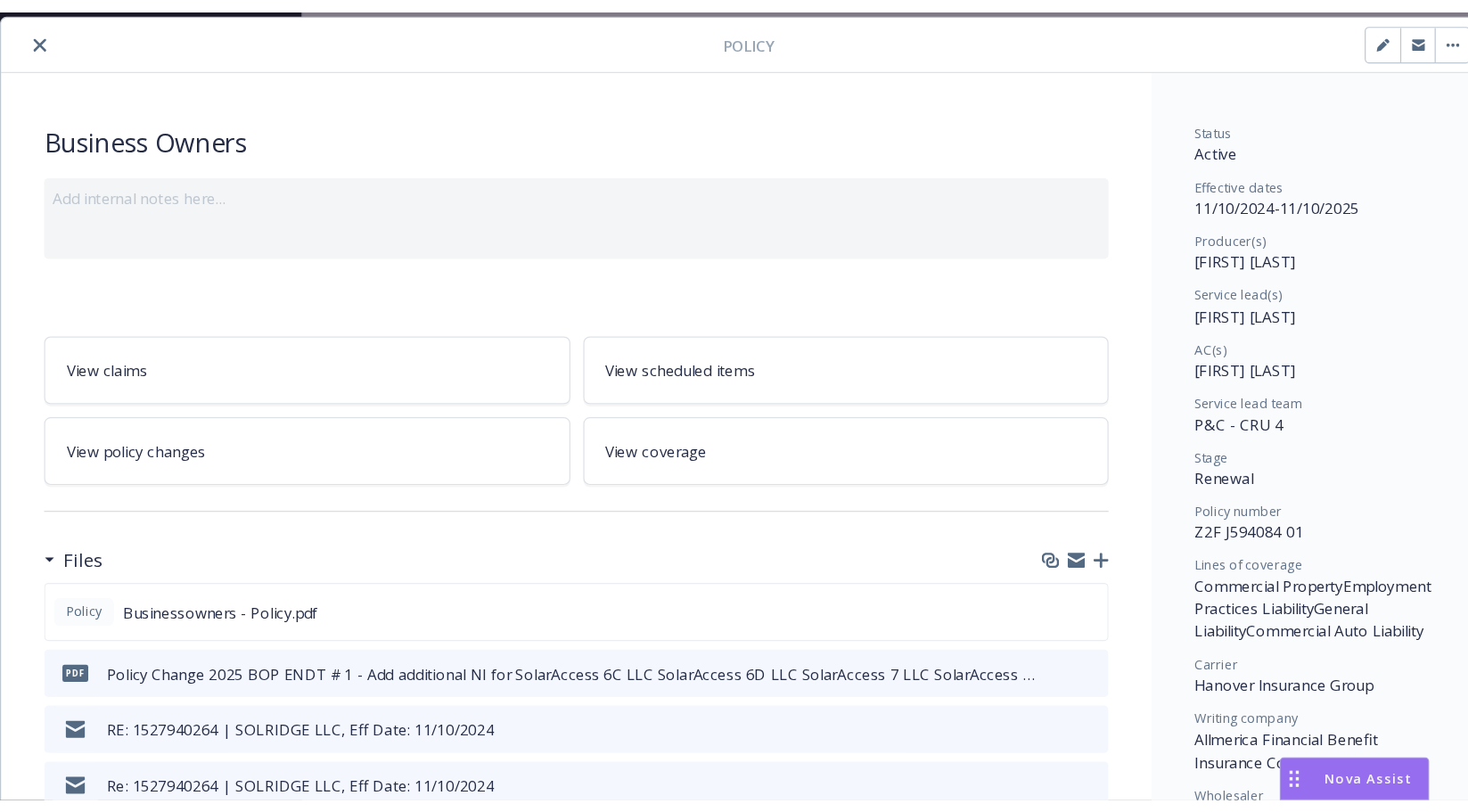 scroll, scrollTop: 145, scrollLeft: 0, axis: vertical 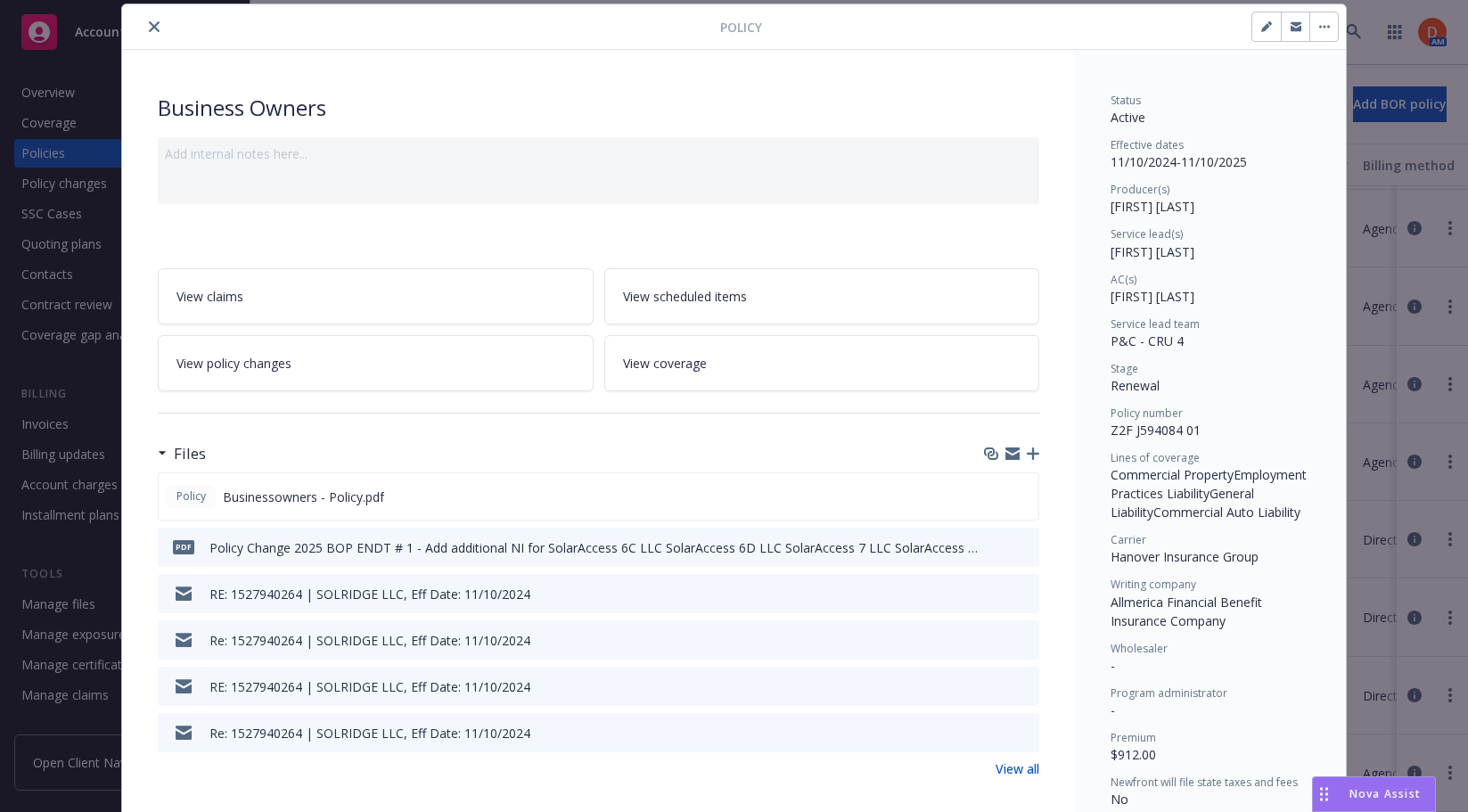 click at bounding box center [154, 27] 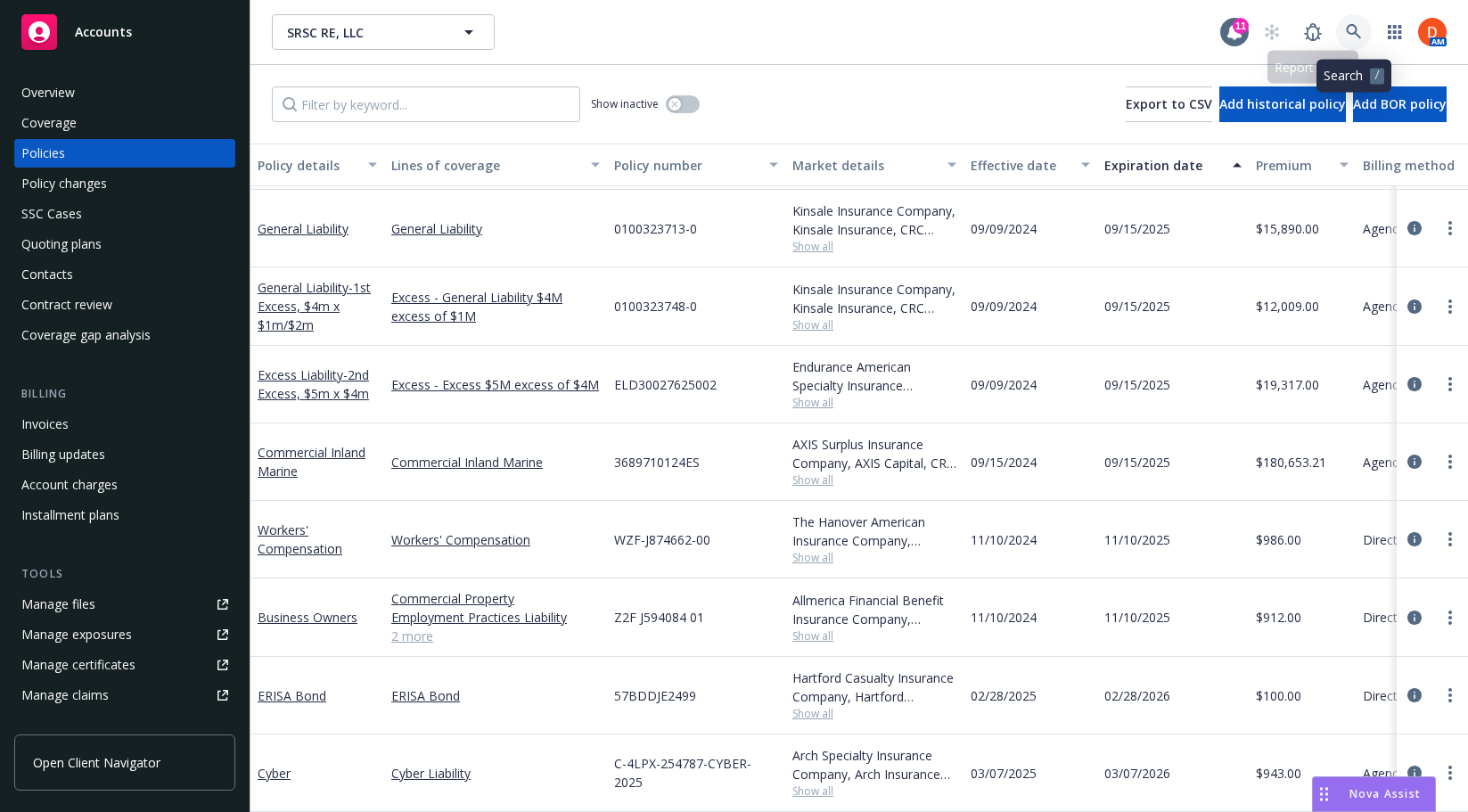 click 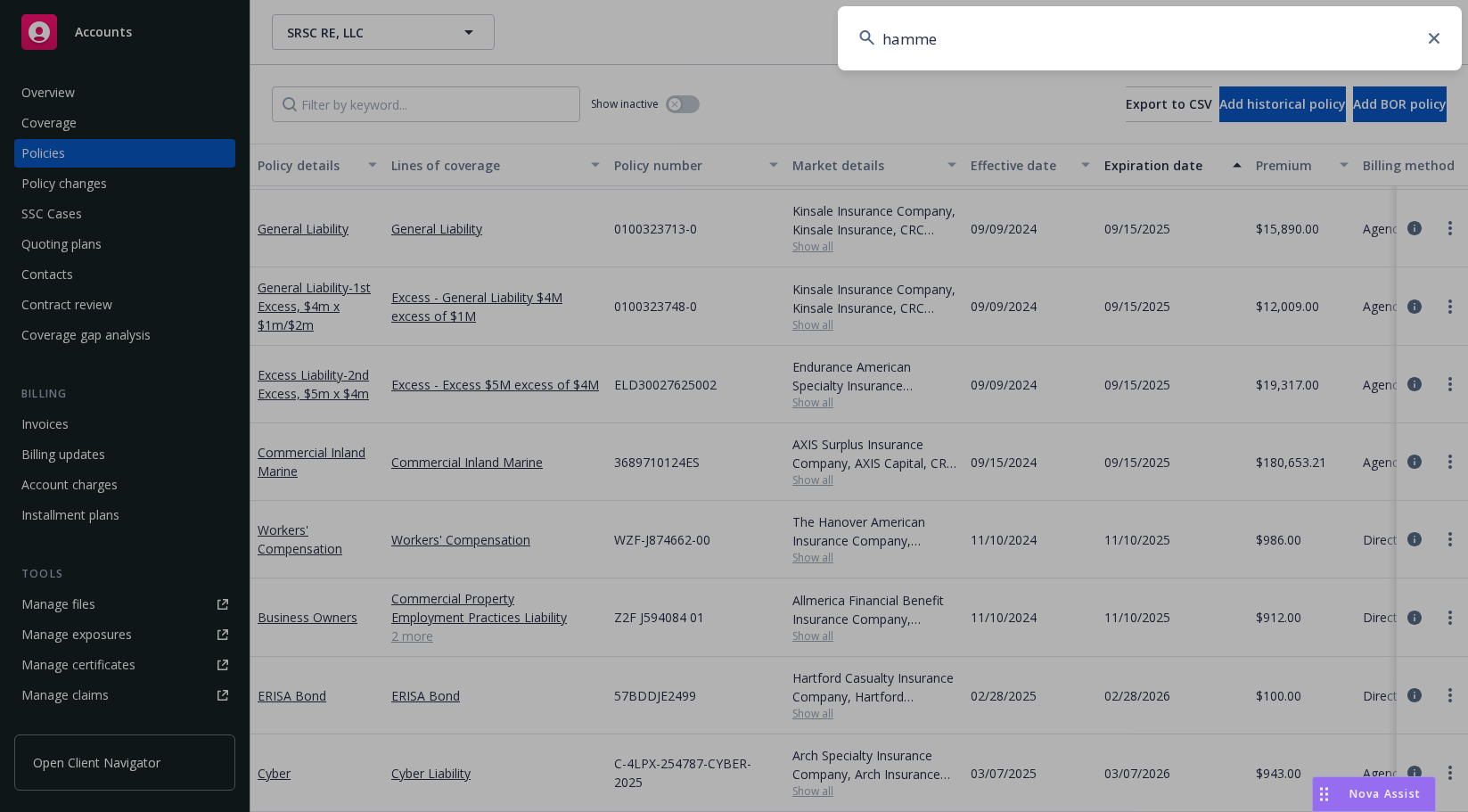 type on "hammel" 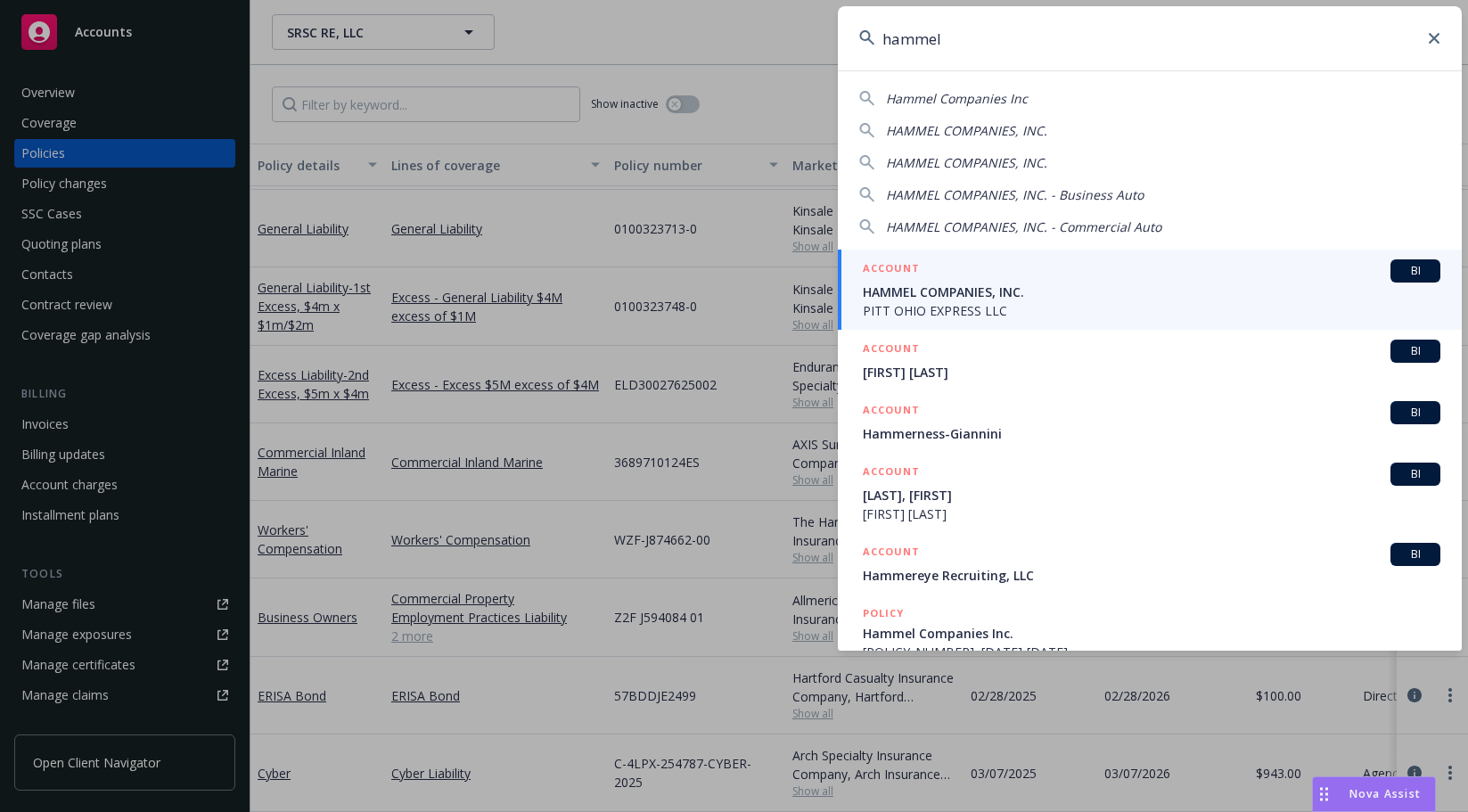 click on "ACCOUNT BI" at bounding box center (1152, 271) 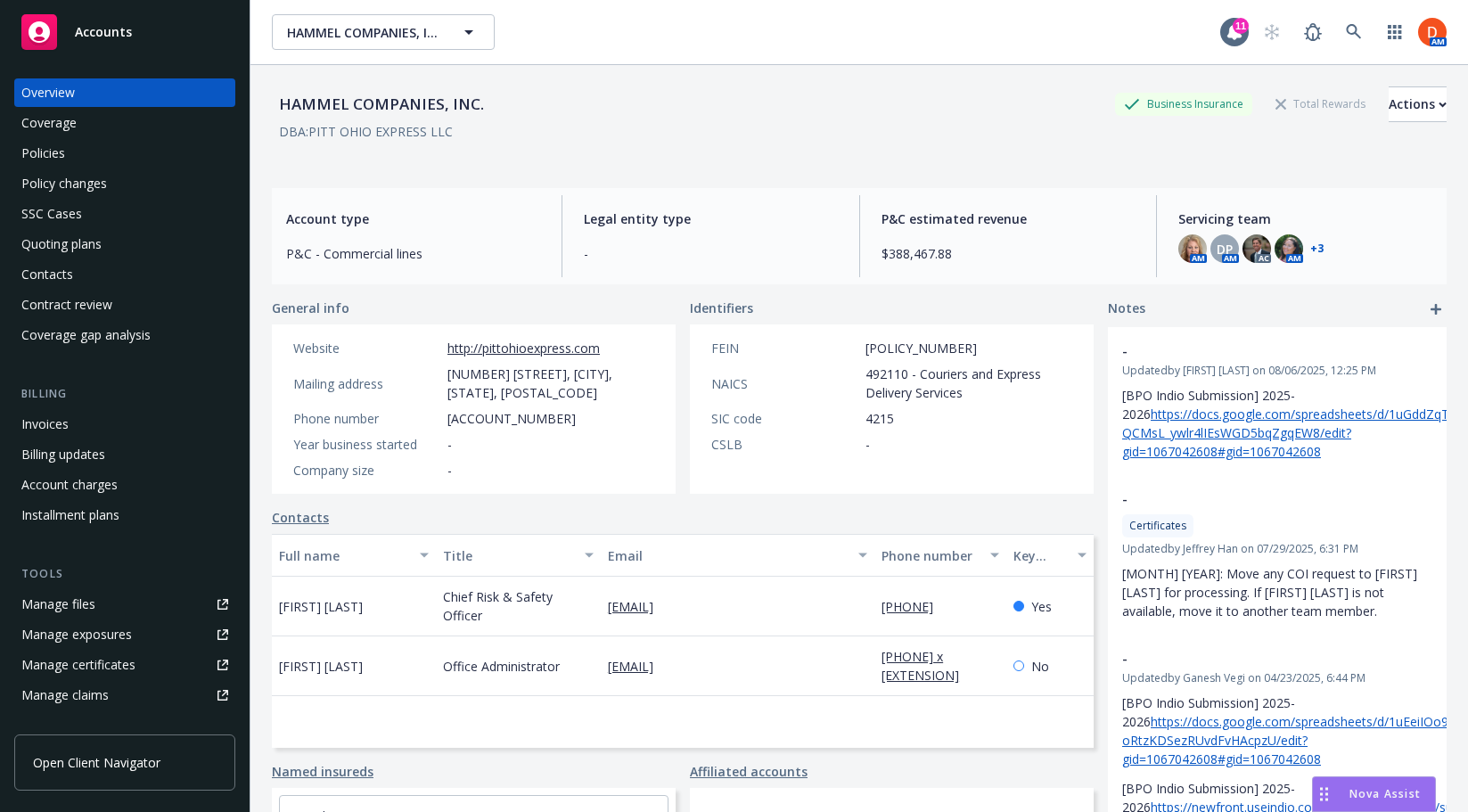 click on "Policies" at bounding box center (125, 153) 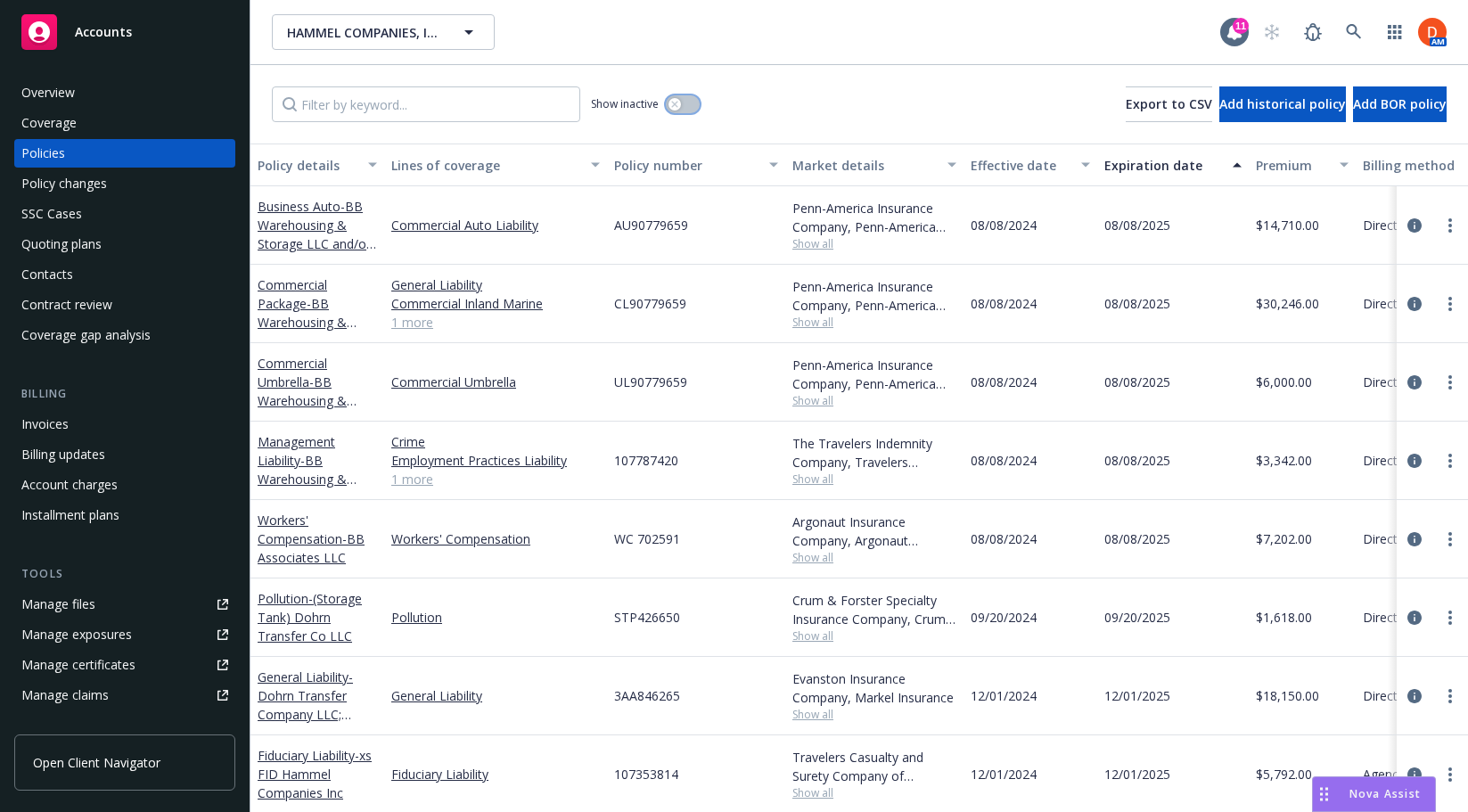 click at bounding box center [683, 104] 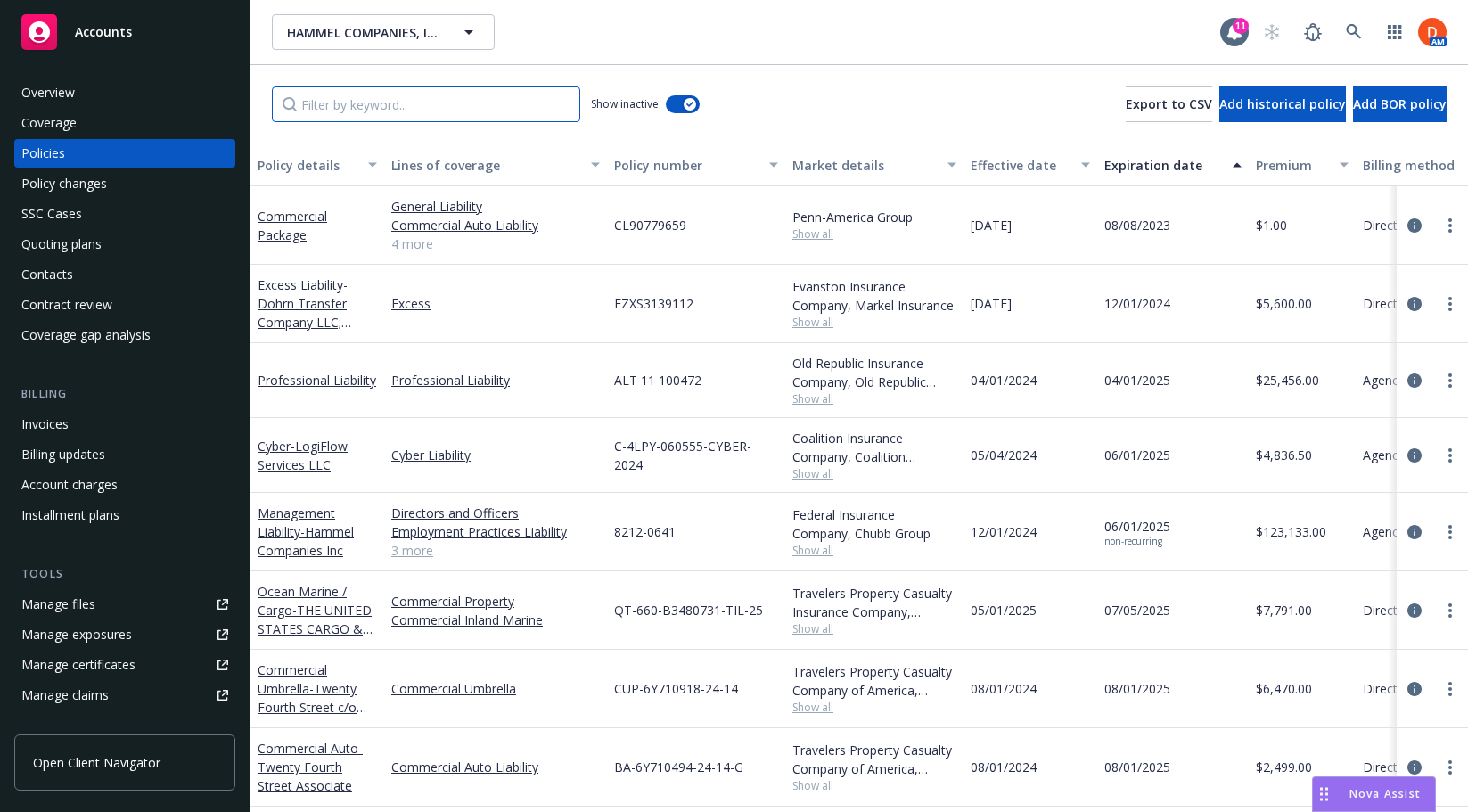 click at bounding box center [426, 104] 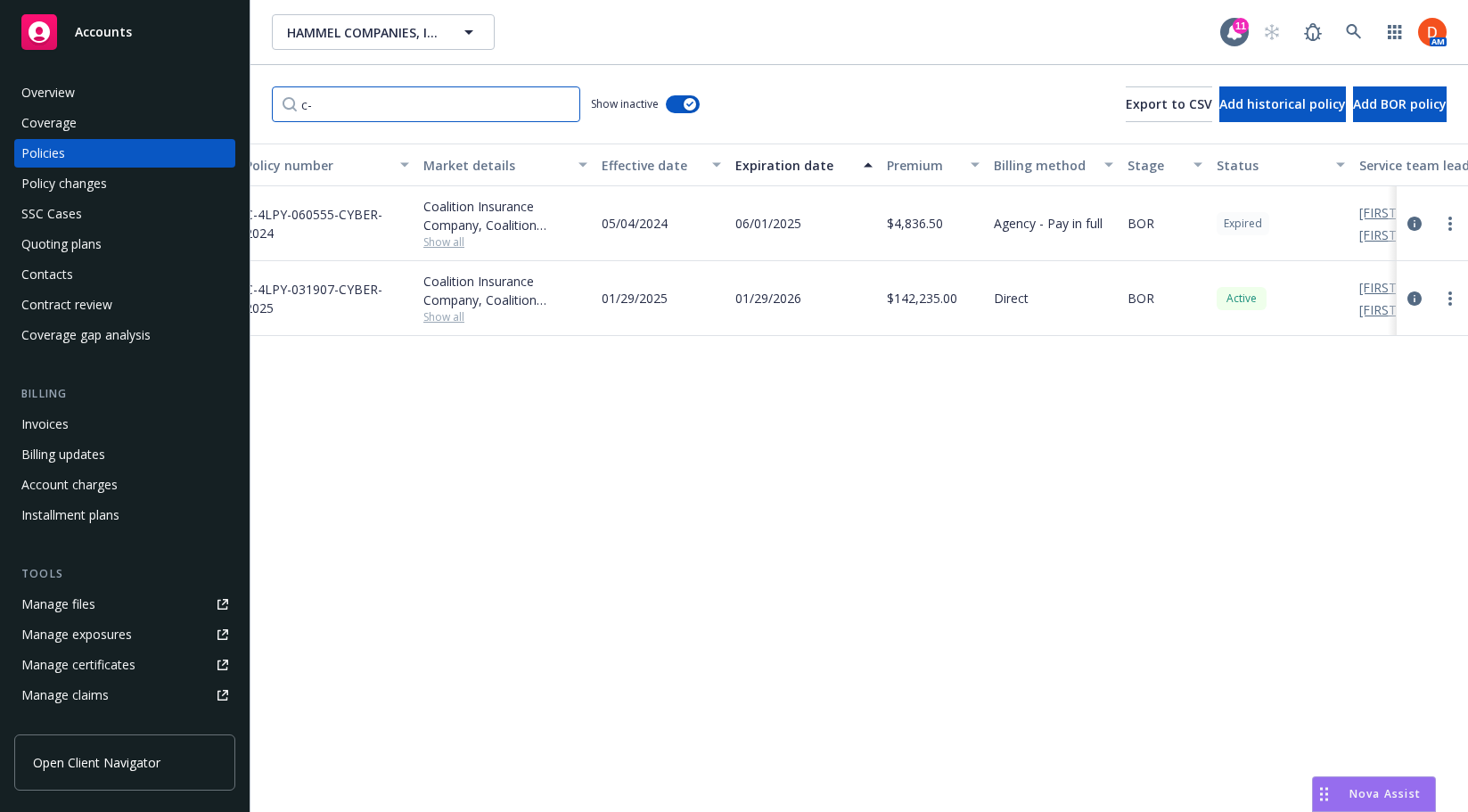 scroll, scrollTop: 0, scrollLeft: 370, axis: horizontal 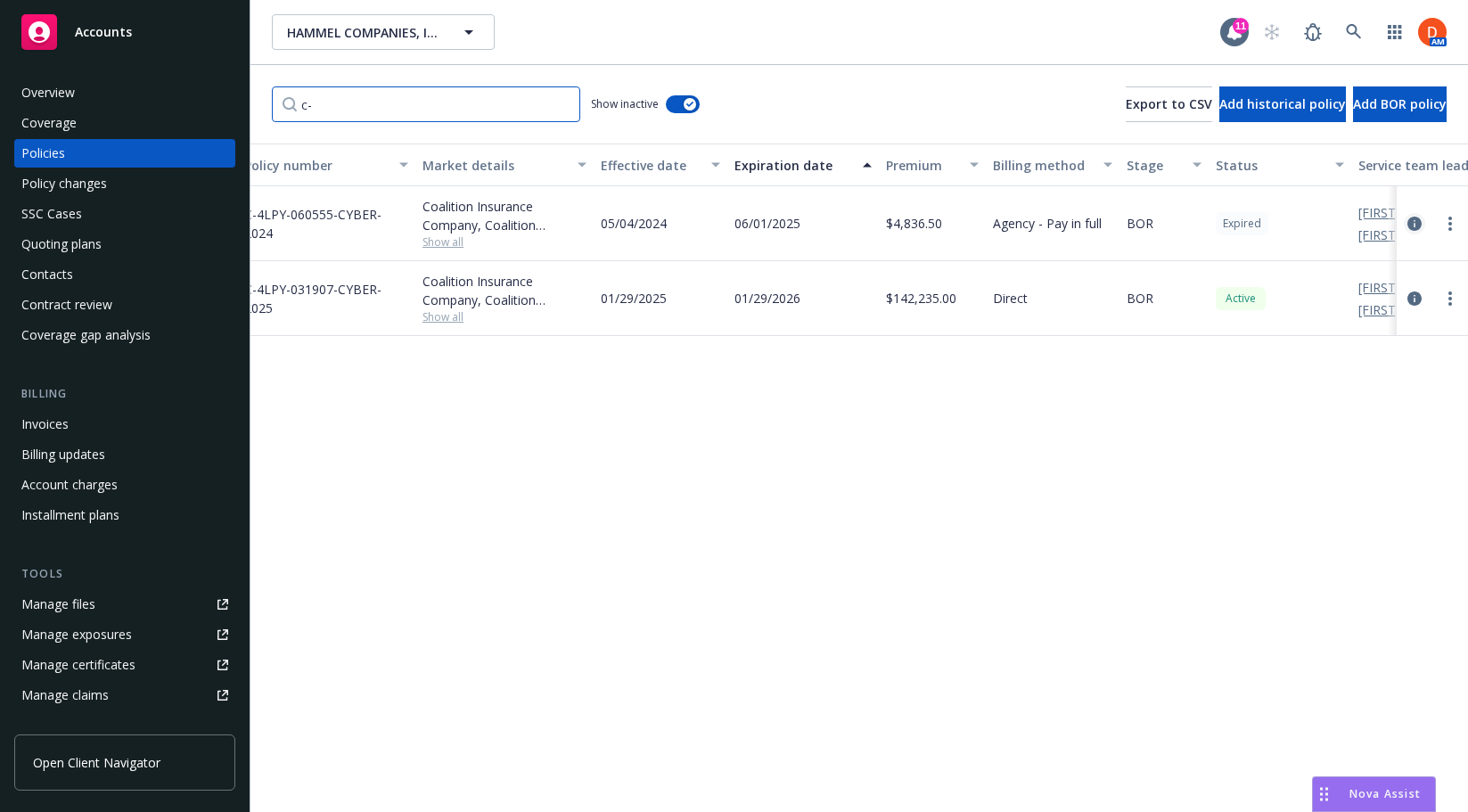 type on "c-" 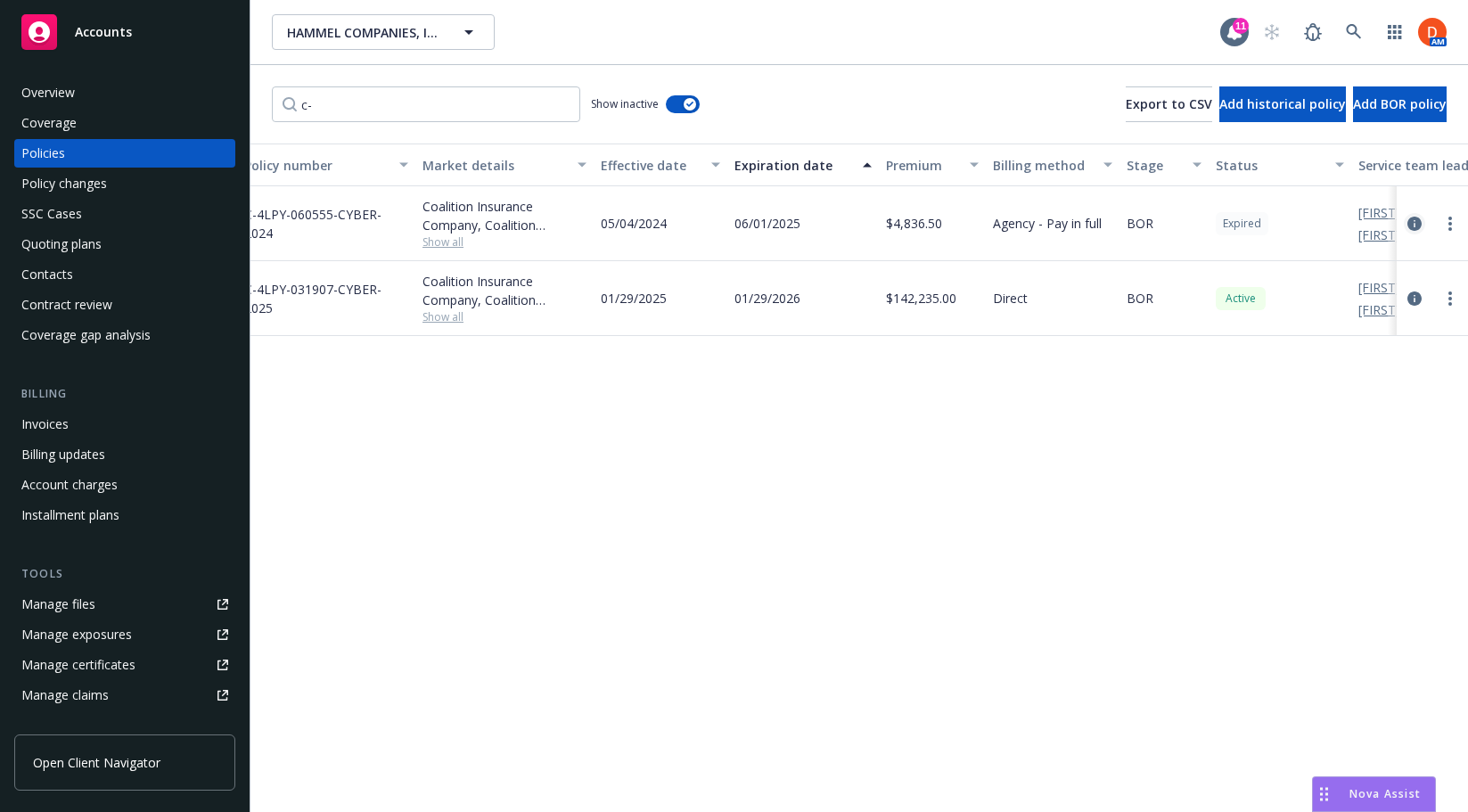 click 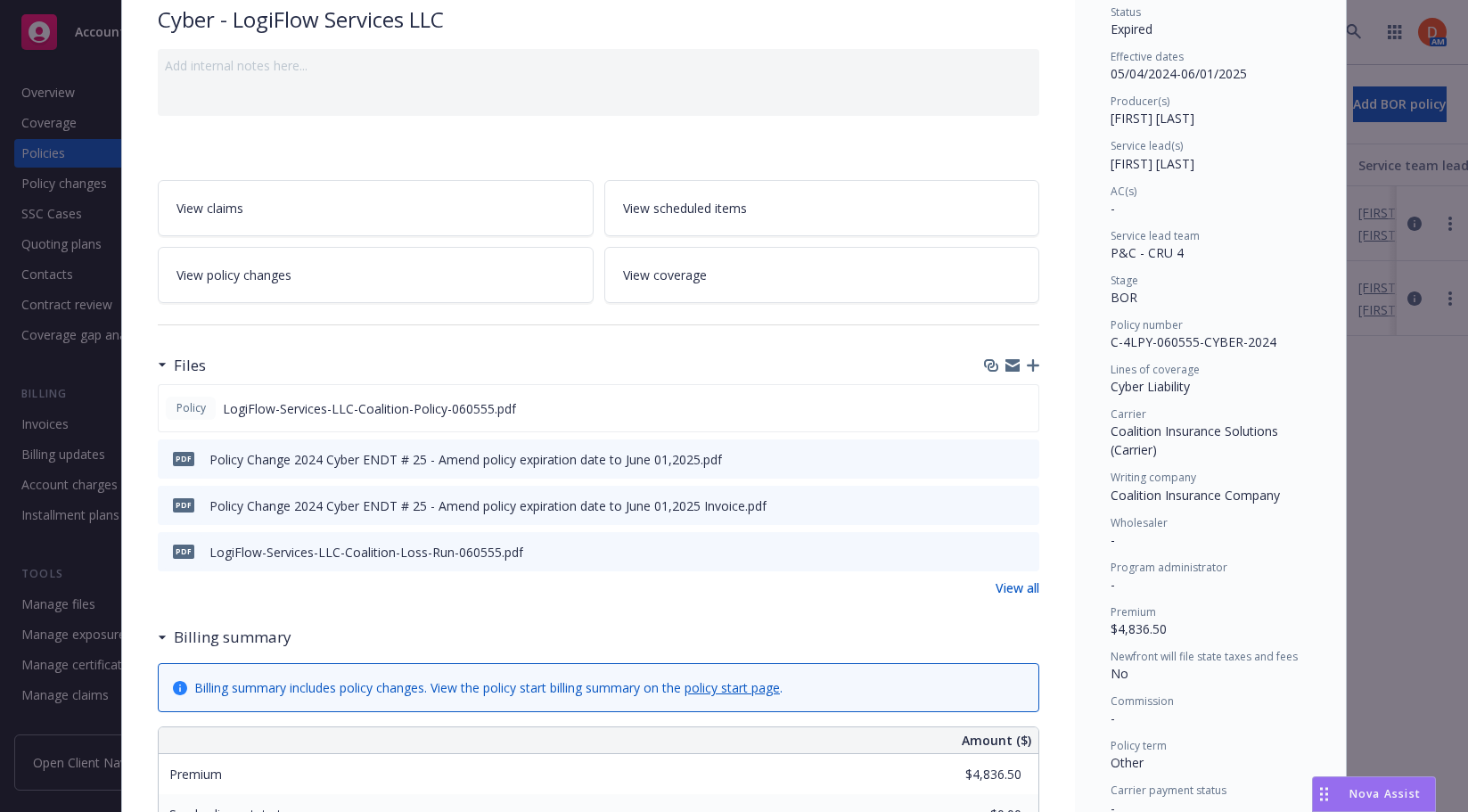 scroll, scrollTop: 151, scrollLeft: 0, axis: vertical 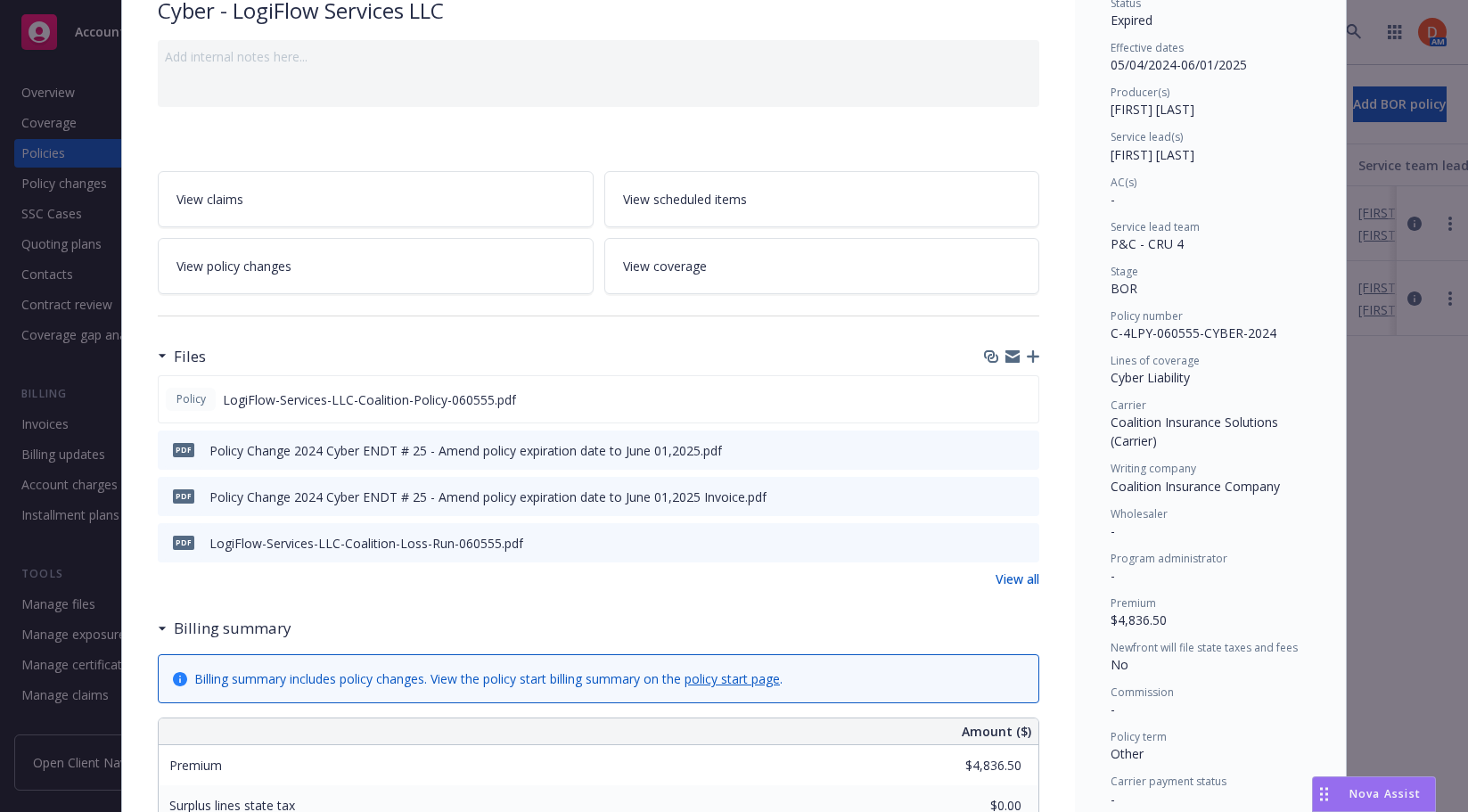 click 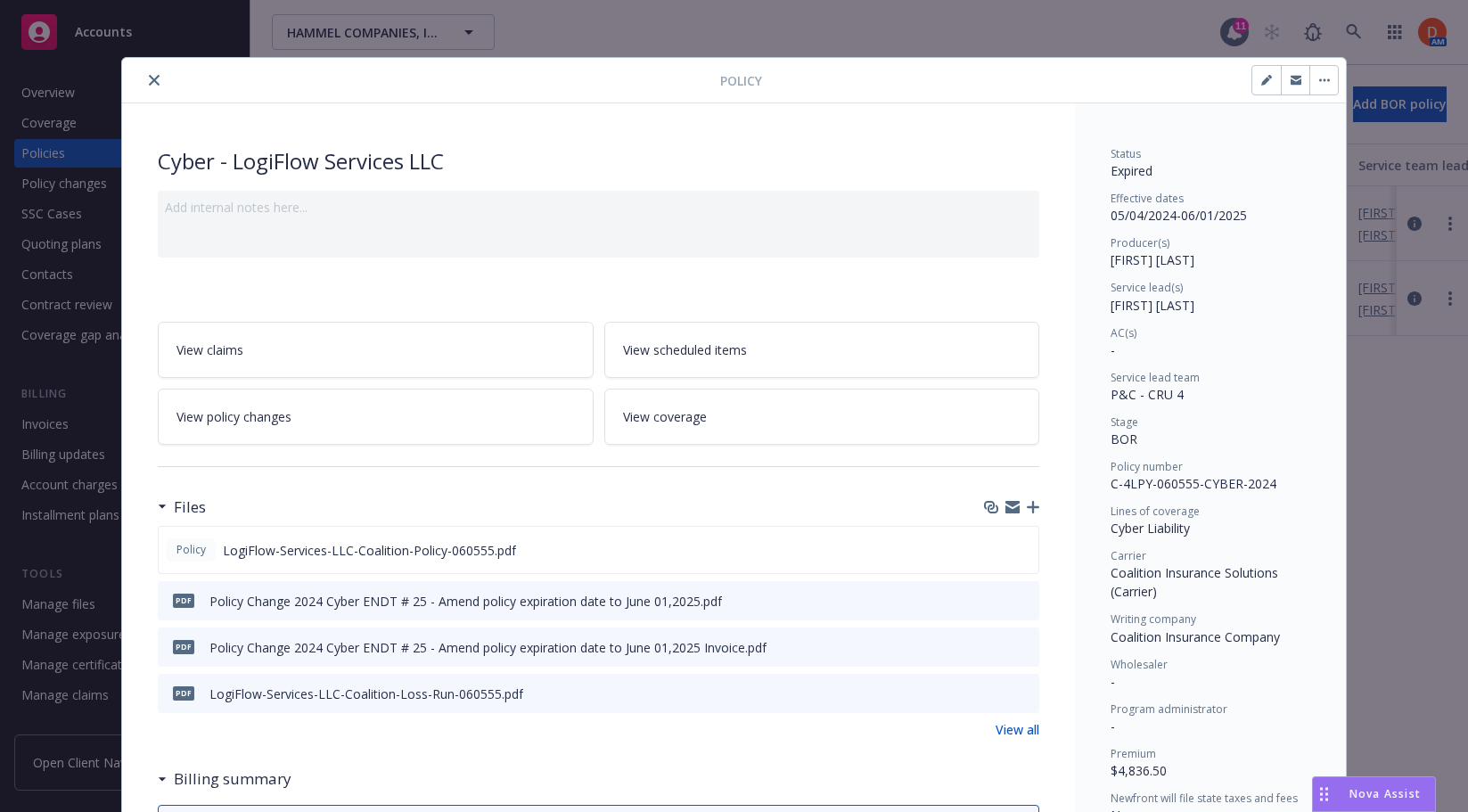 click at bounding box center (1324, 80) 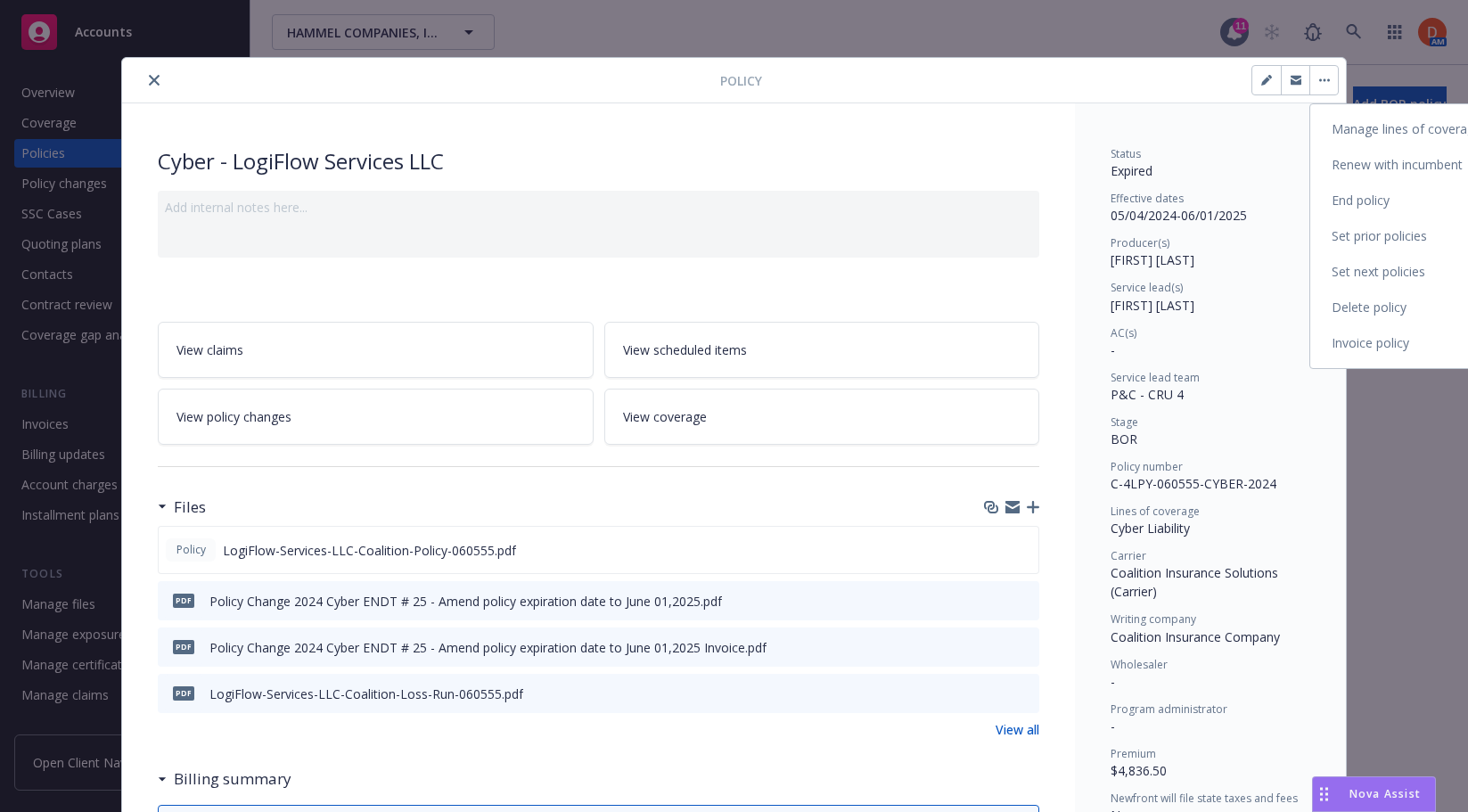 click on "End policy" at bounding box center [1414, 201] 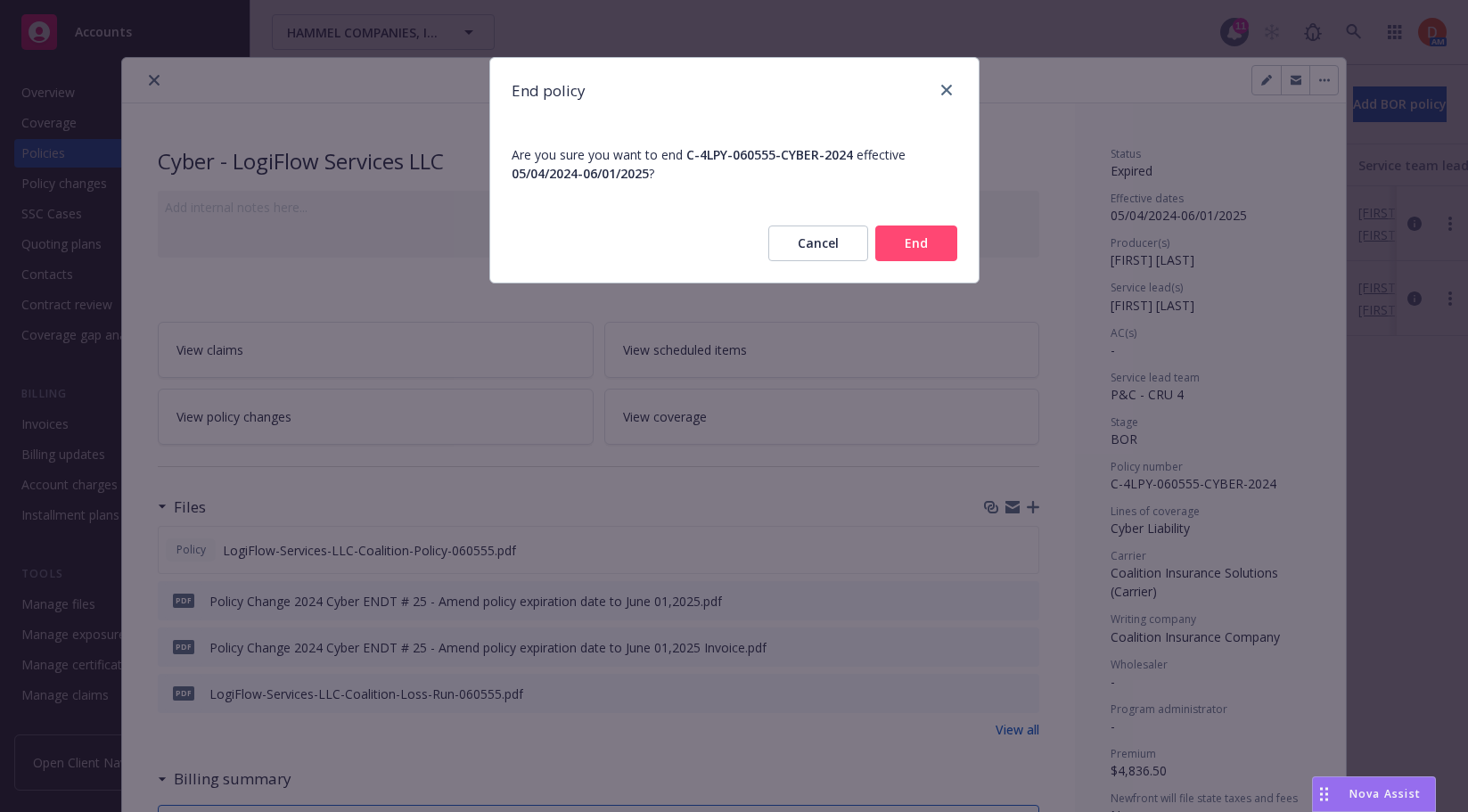 click on "End" at bounding box center (916, 243) 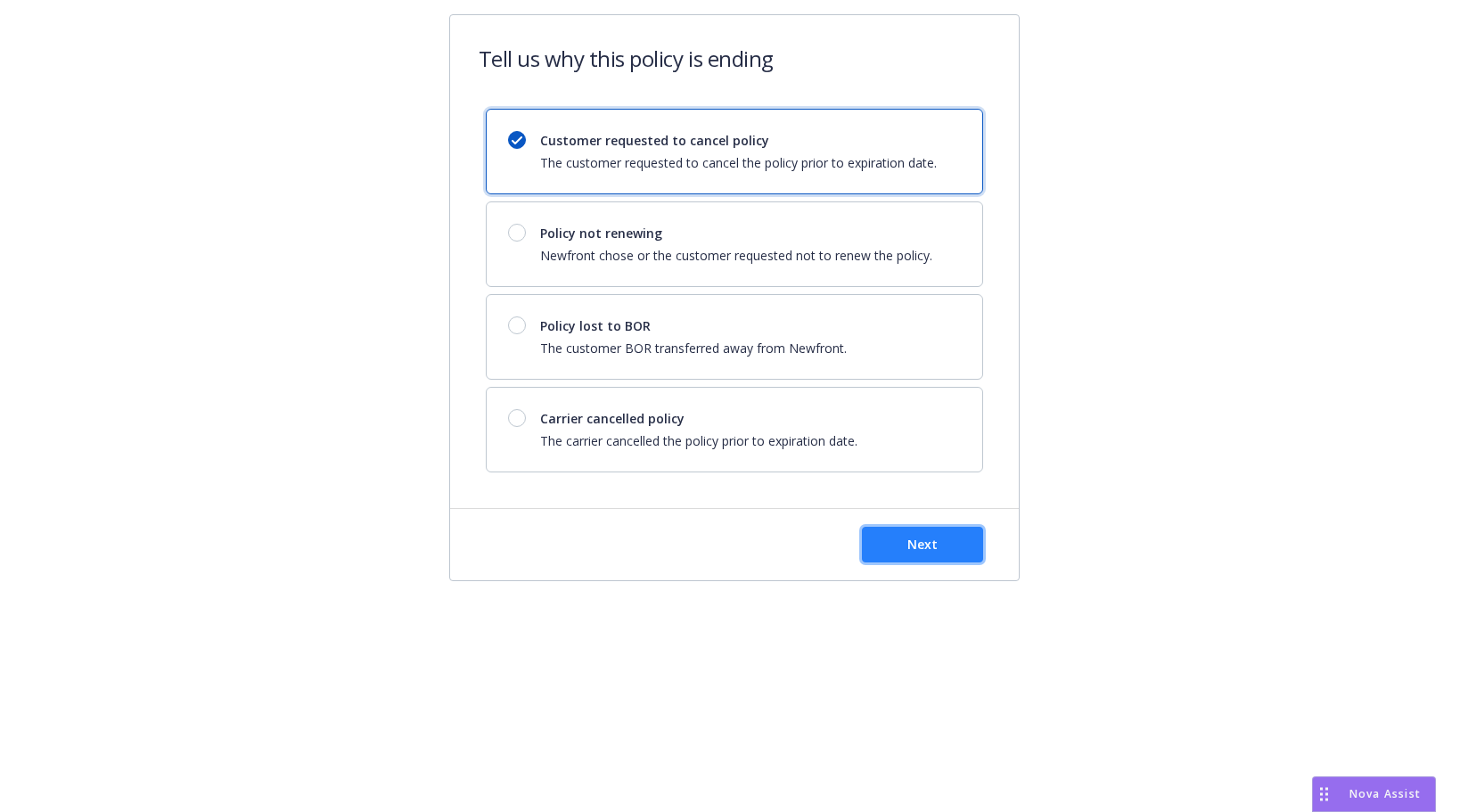 click on "Next" at bounding box center [923, 545] 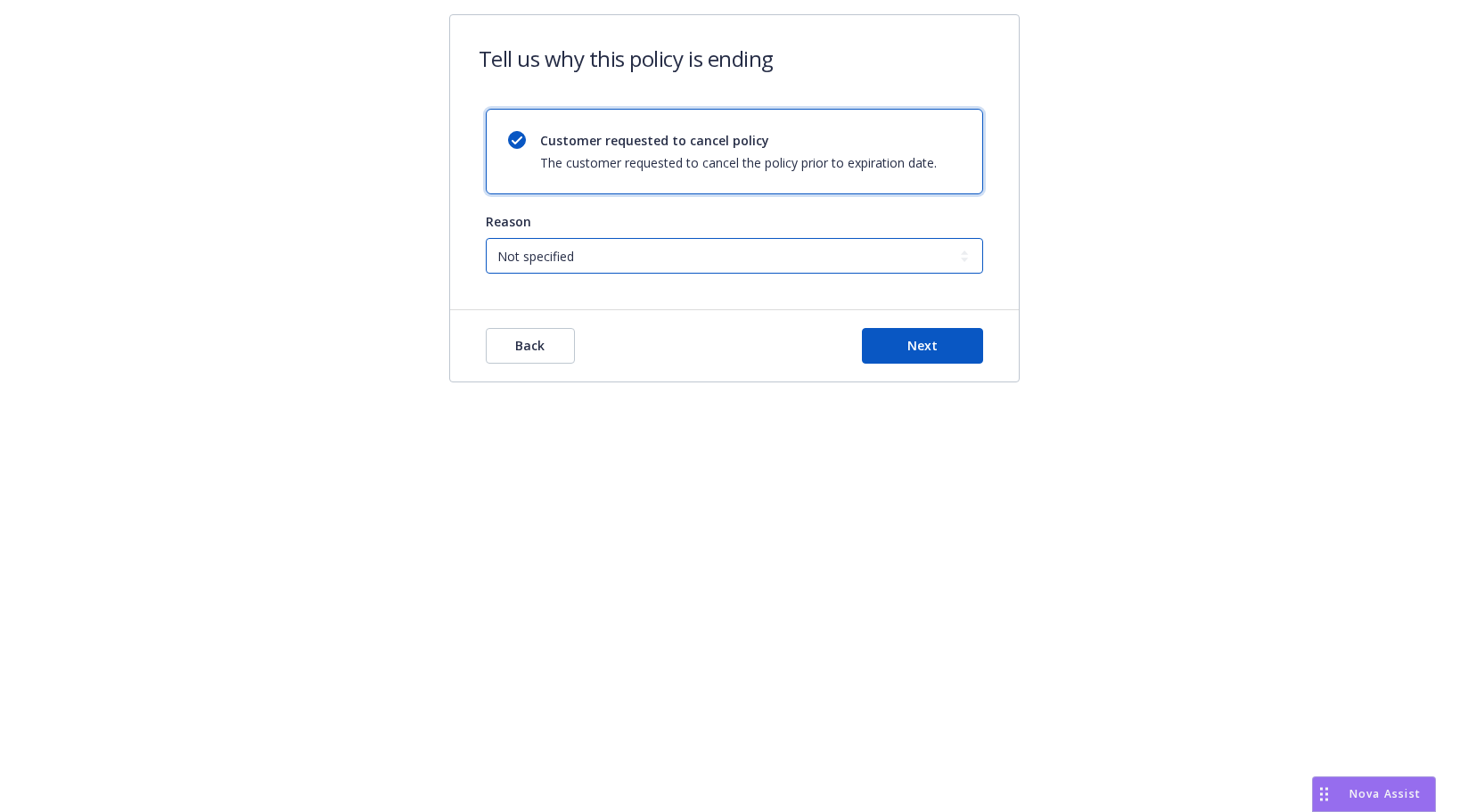 click on "Not specified Service Pricing Buyer change M&A, Bankruptcy, or Out of business Producer left Newfront Lost on BOR" at bounding box center (734, 256) 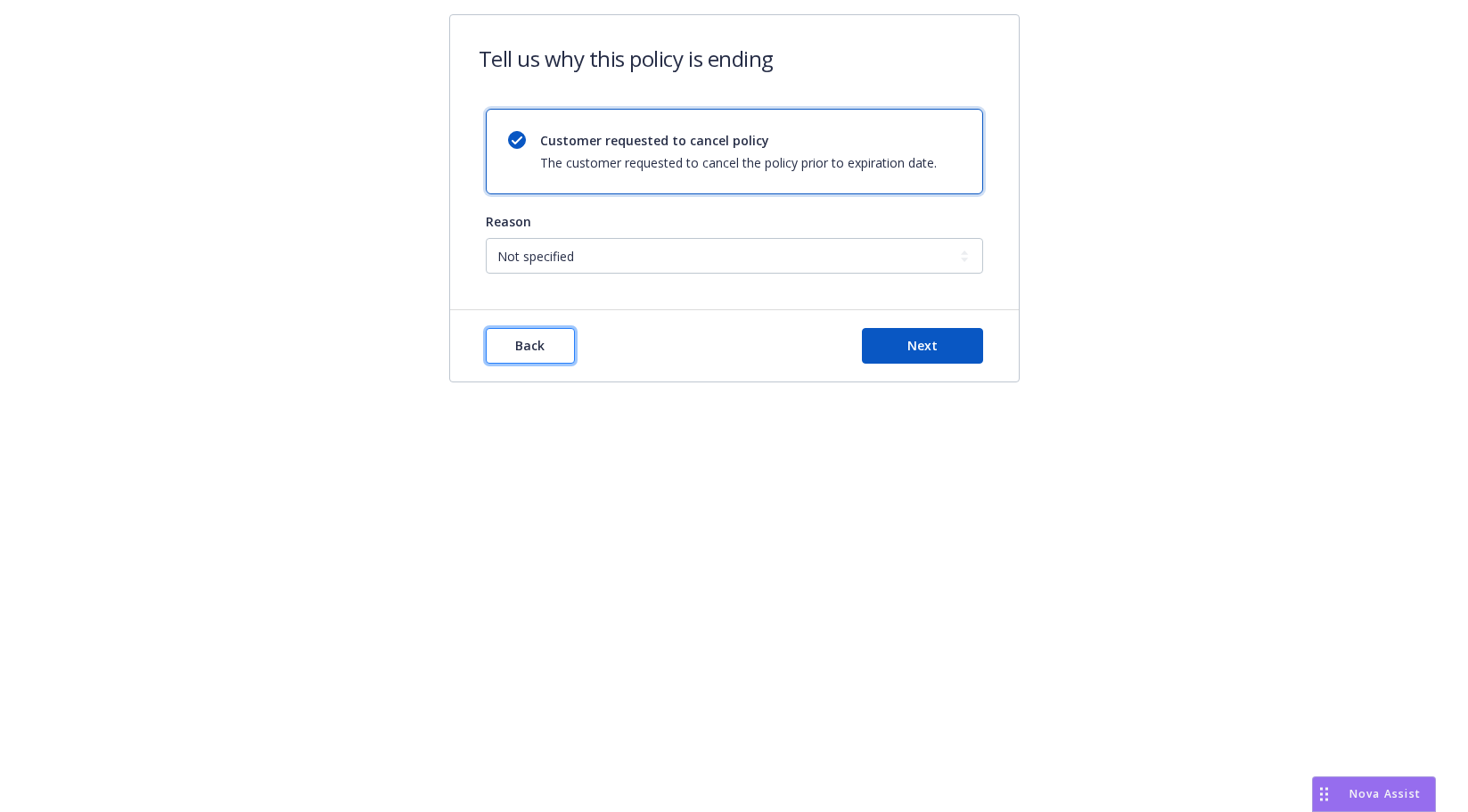 click on "Back" at bounding box center [530, 346] 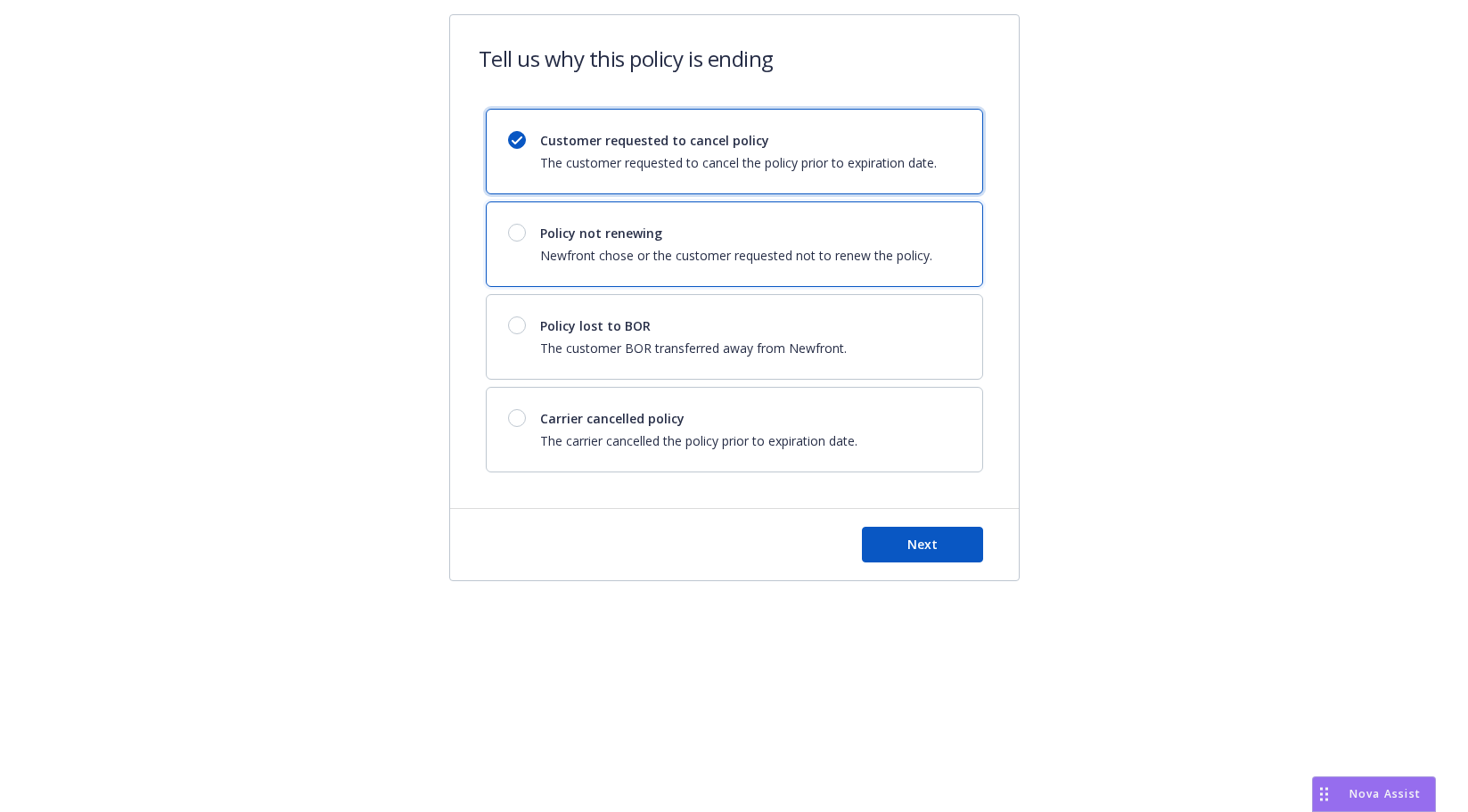 click on "Policy not renewing Newfront chose or the customer requested not to renew the policy." at bounding box center [736, 244] 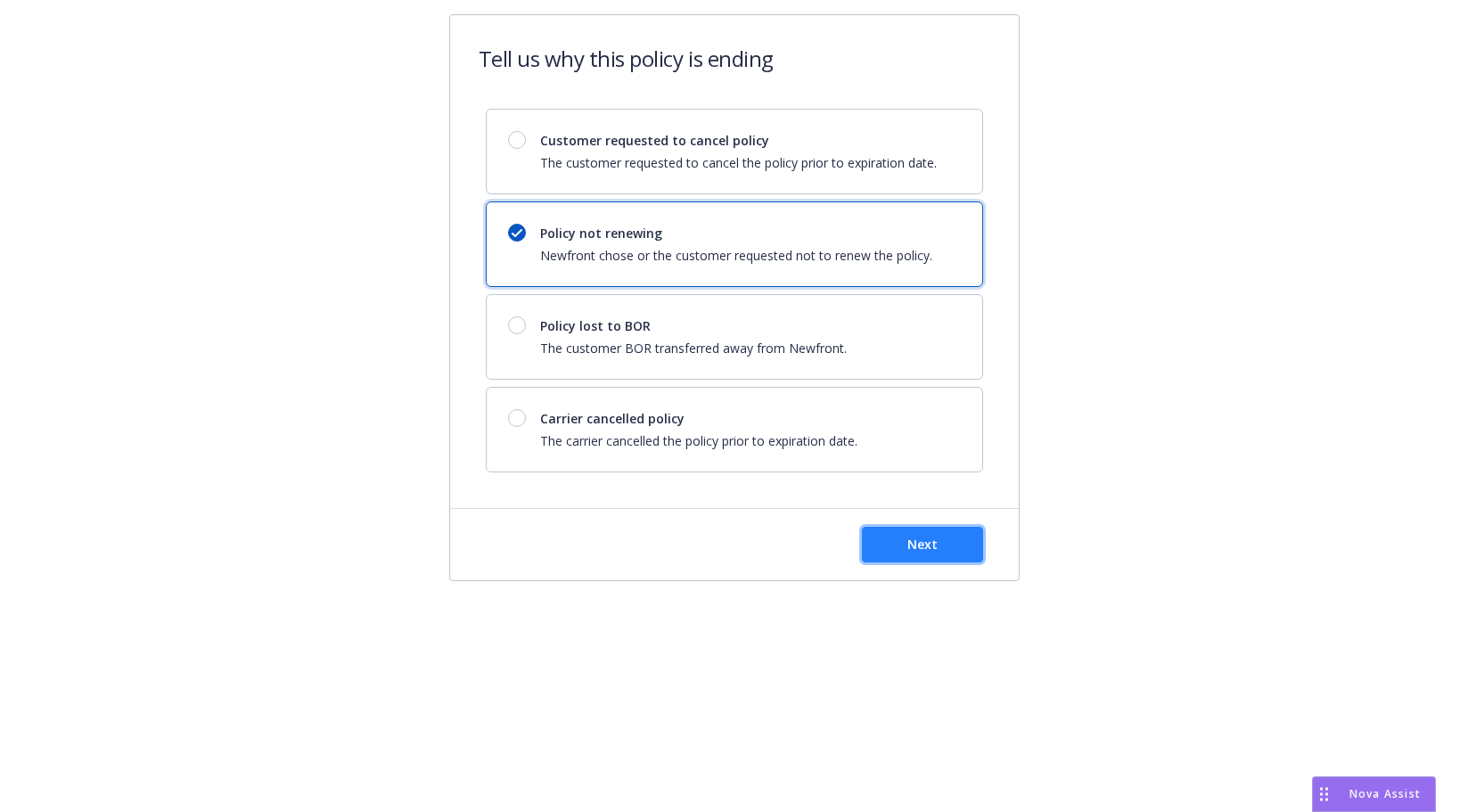 click on "Next" at bounding box center (923, 544) 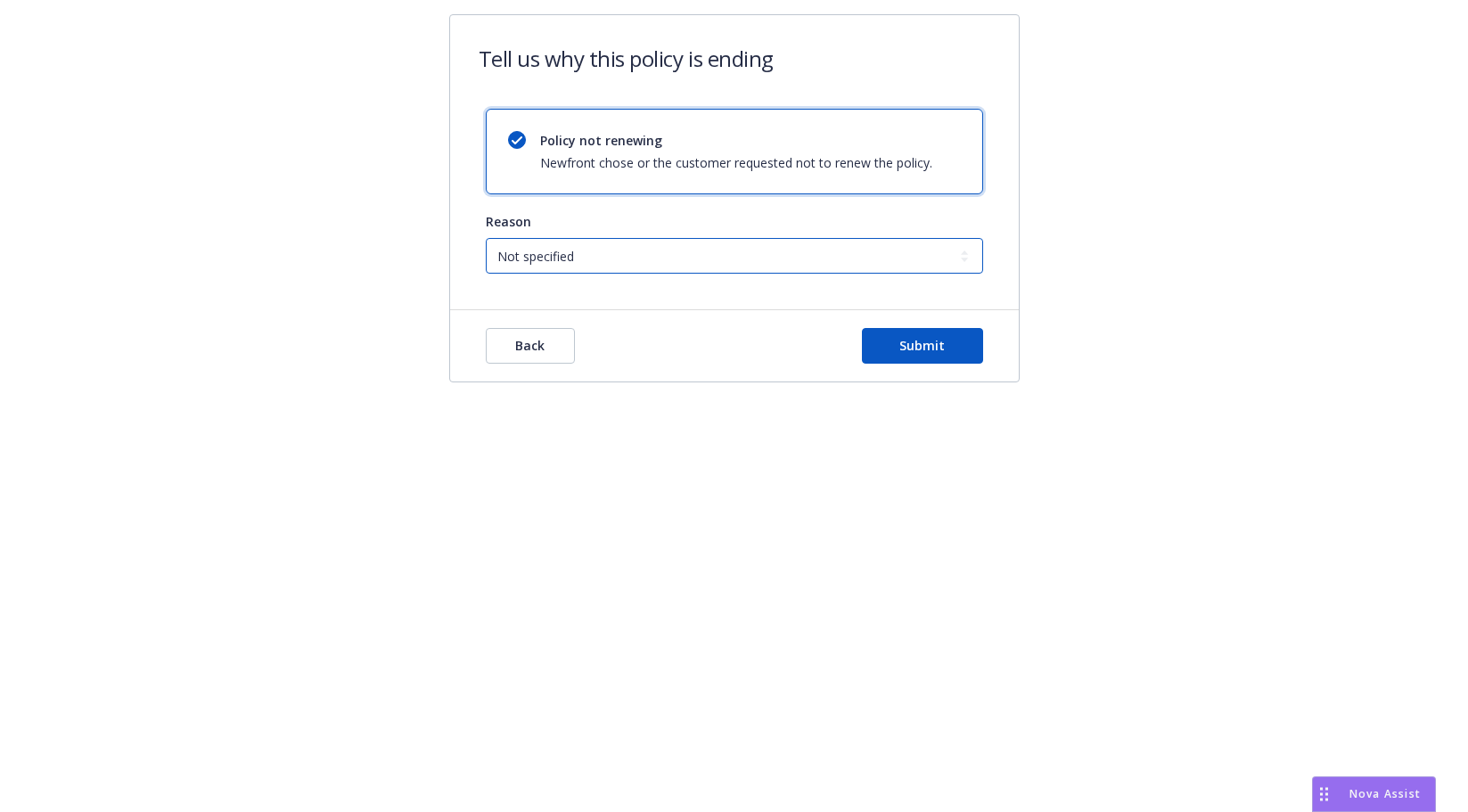 click on "Not specified Service Pricing Buyer change M&A, Bankruptcy, or Out of business Producer left Newfront Program consolidation" at bounding box center [734, 256] 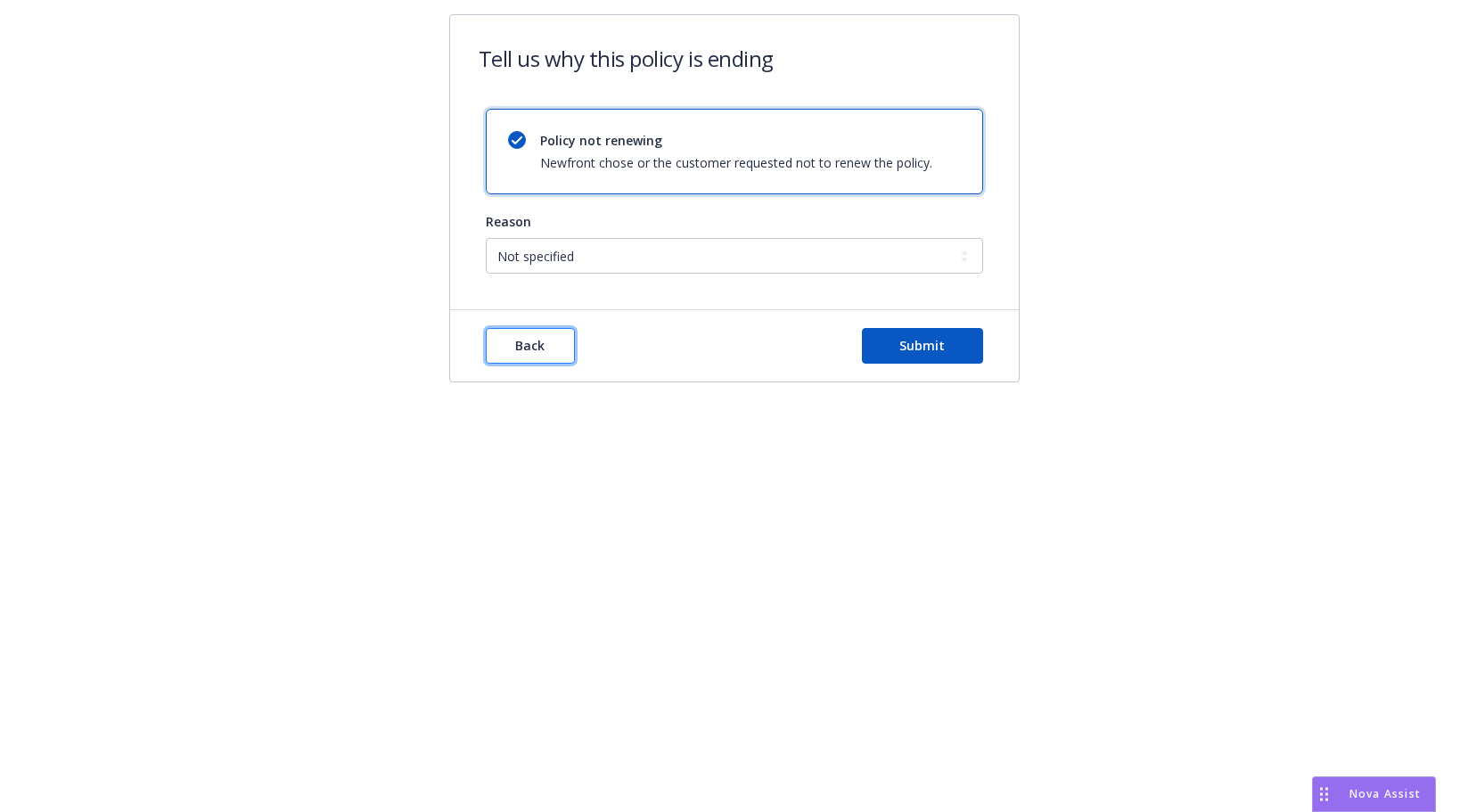 click on "Back" at bounding box center [530, 346] 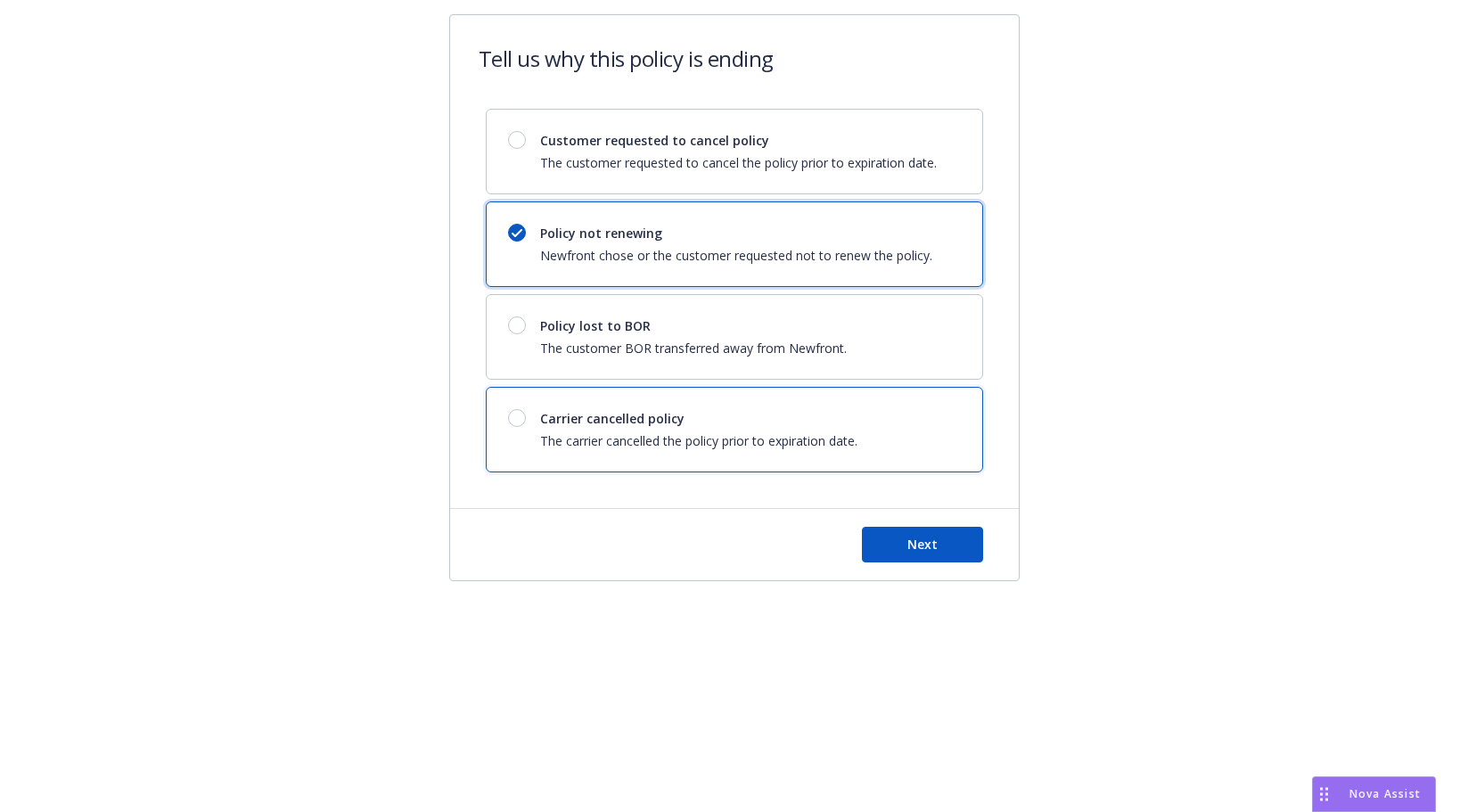 click on "Carrier cancelled policy" at bounding box center [699, 418] 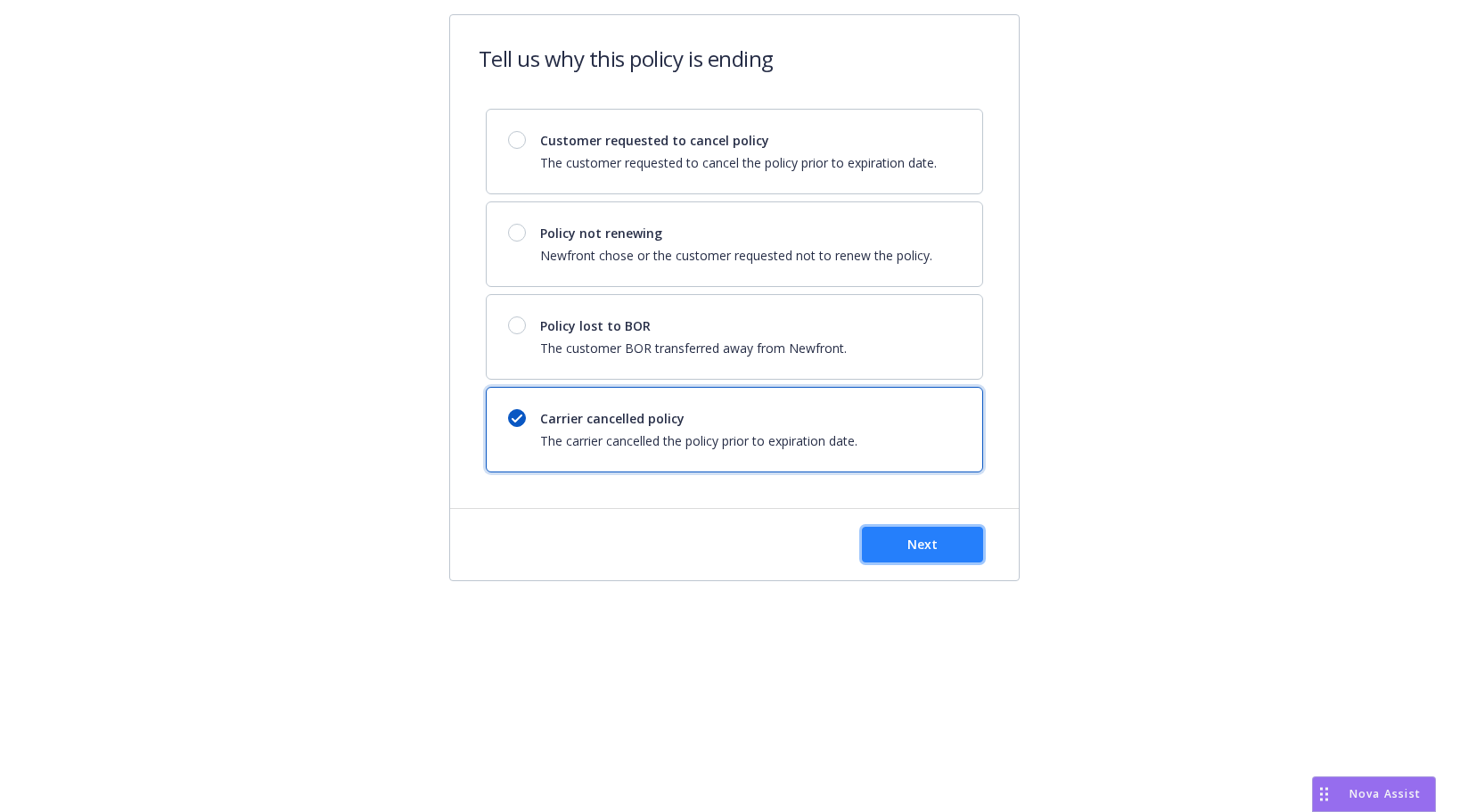 click on "Next" at bounding box center [923, 545] 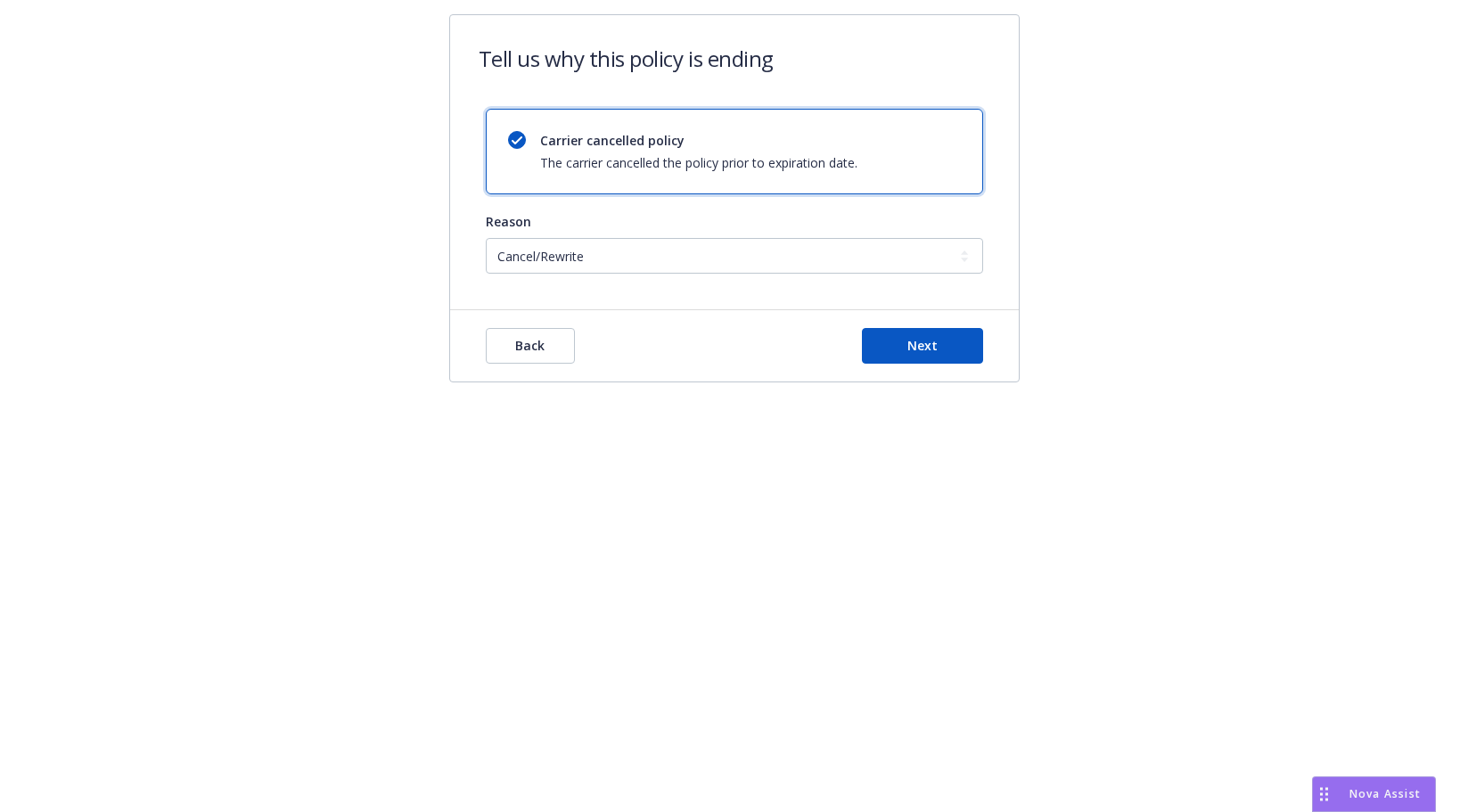click on "Reason Cancel/Rewrite Lost carrier appointment Compliance/Non-payment Lost on BOR" at bounding box center (734, 242) 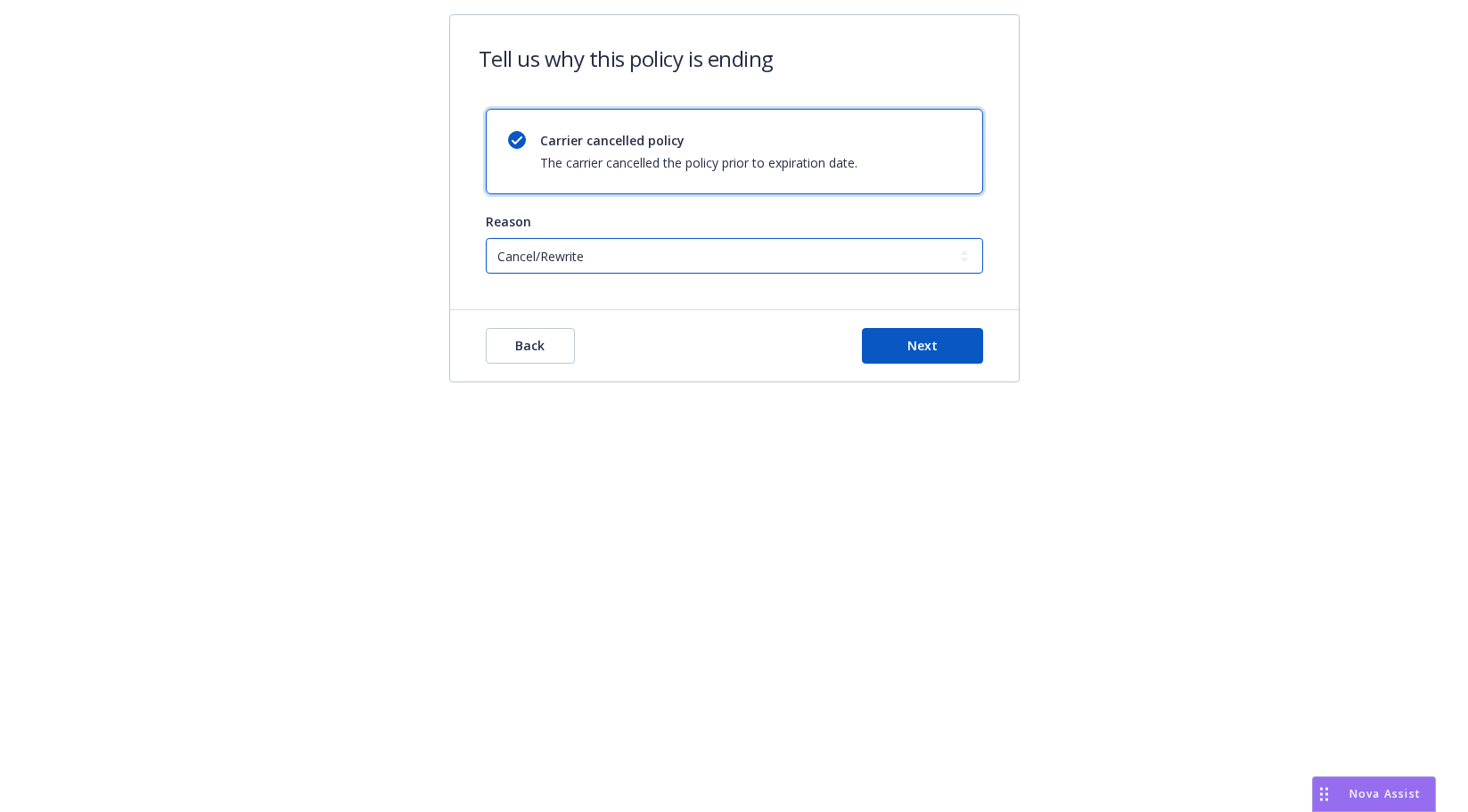 click on "Cancel/Rewrite Lost carrier appointment Compliance/Non-payment Lost on BOR" at bounding box center [734, 256] 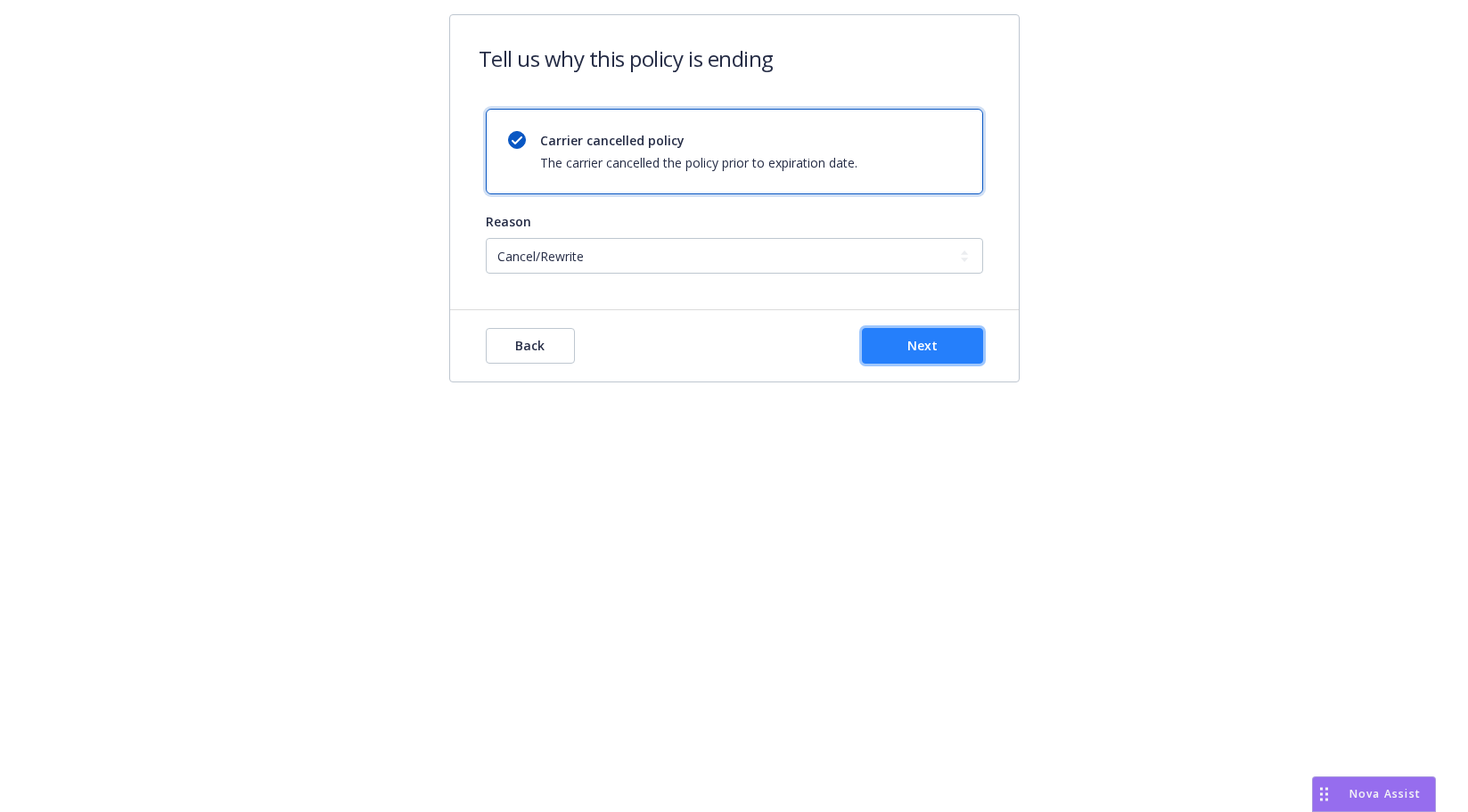 click on "Next" at bounding box center (923, 346) 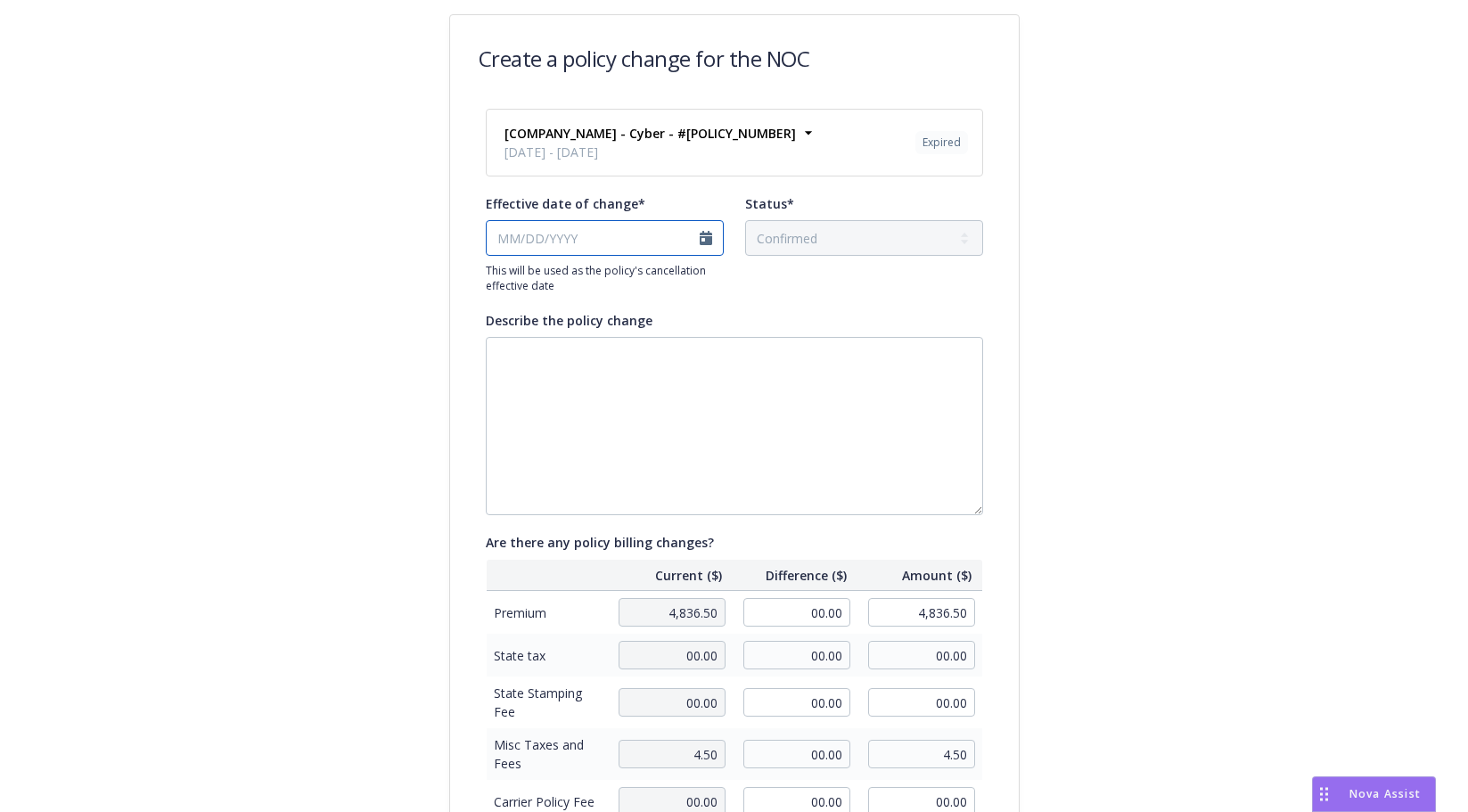 click on "Effective date of change*" at bounding box center (604, 238) 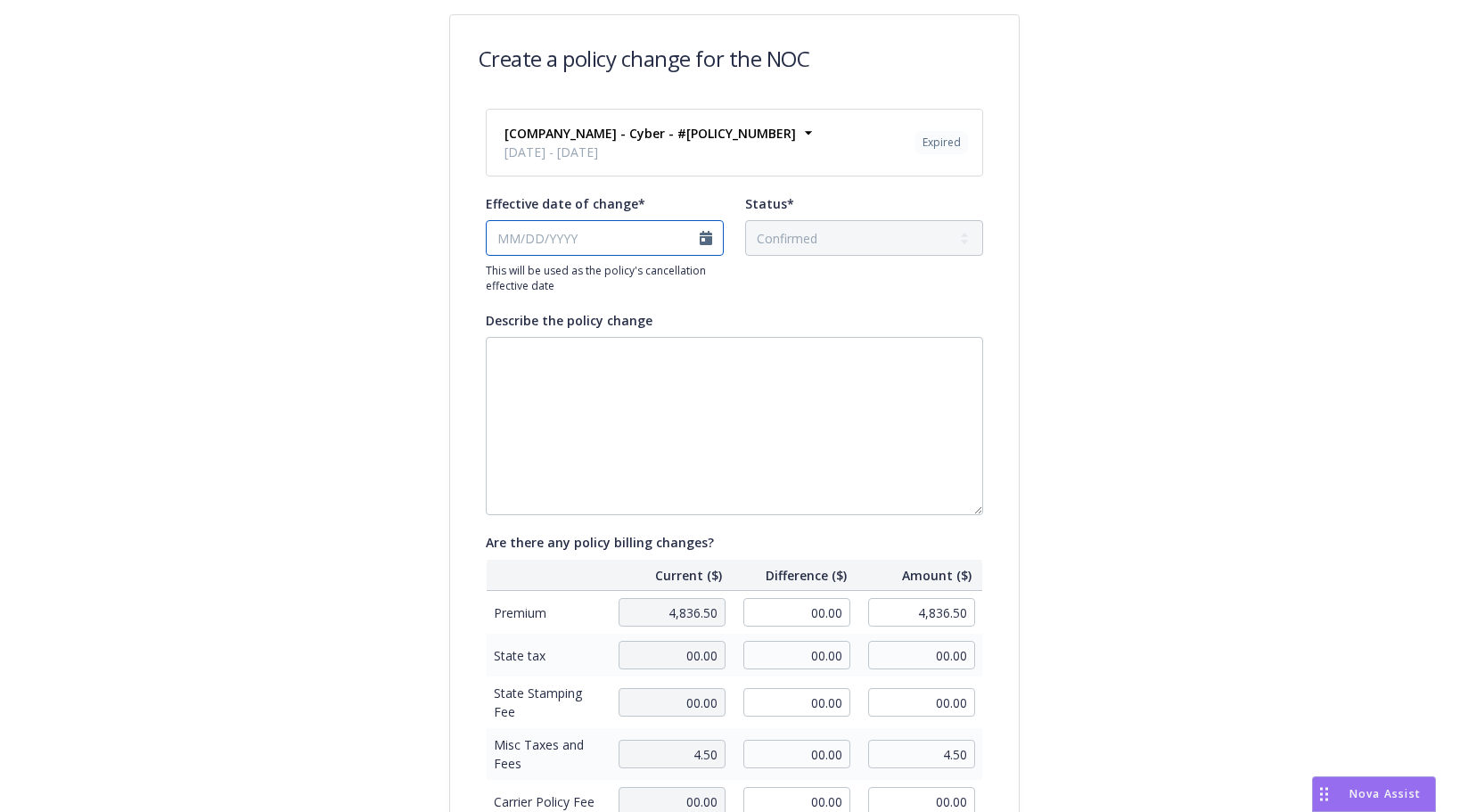 select on "August" 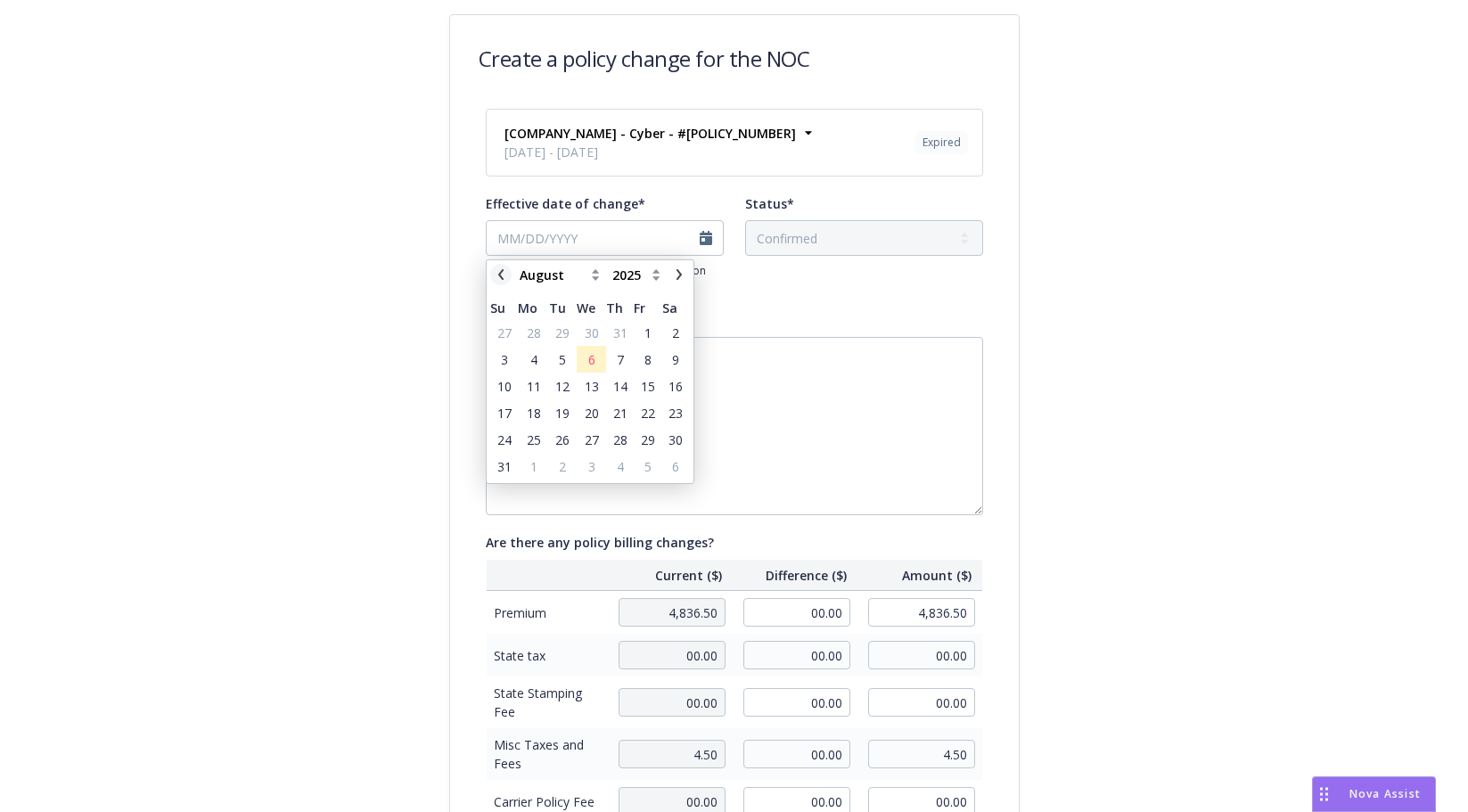 click 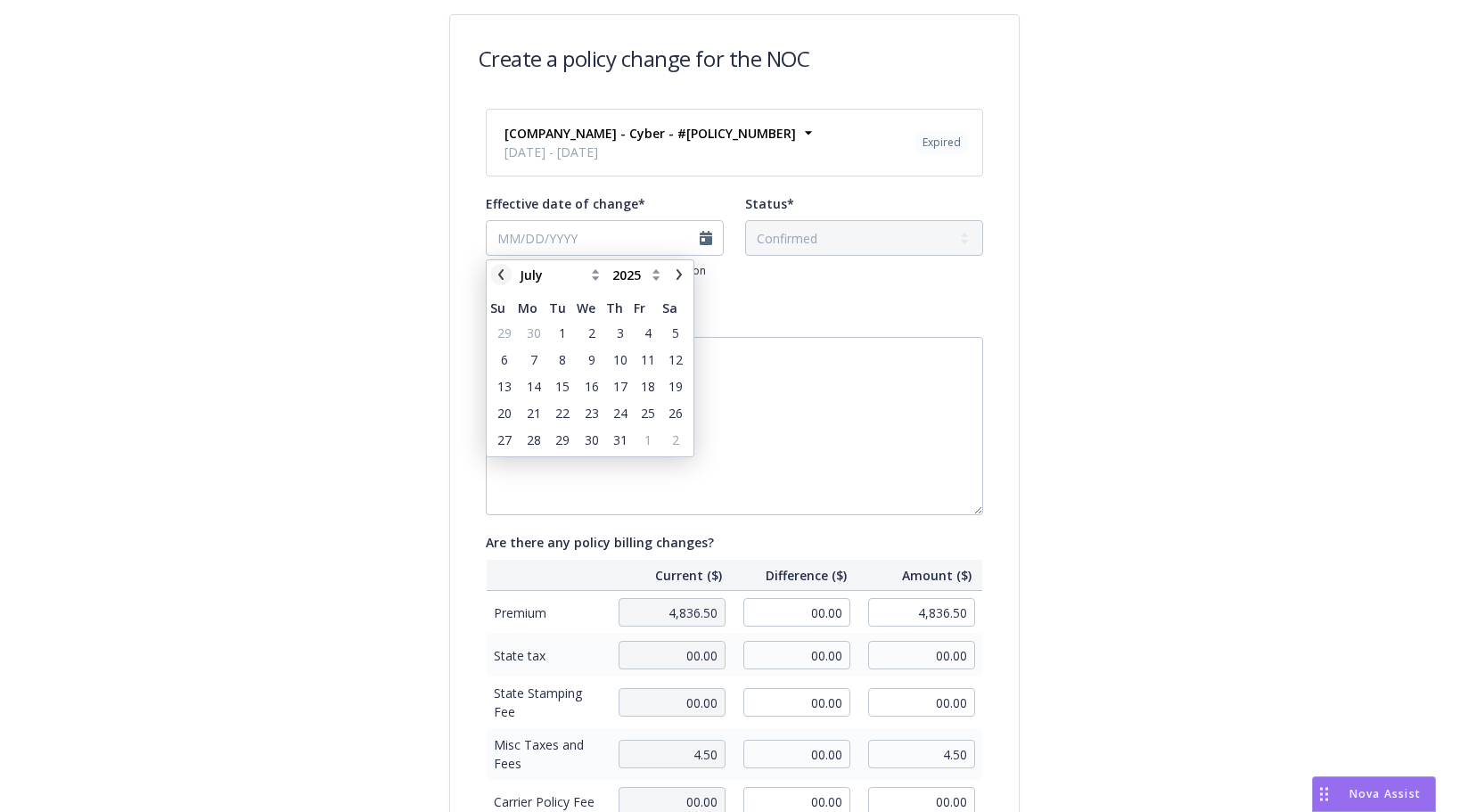 click 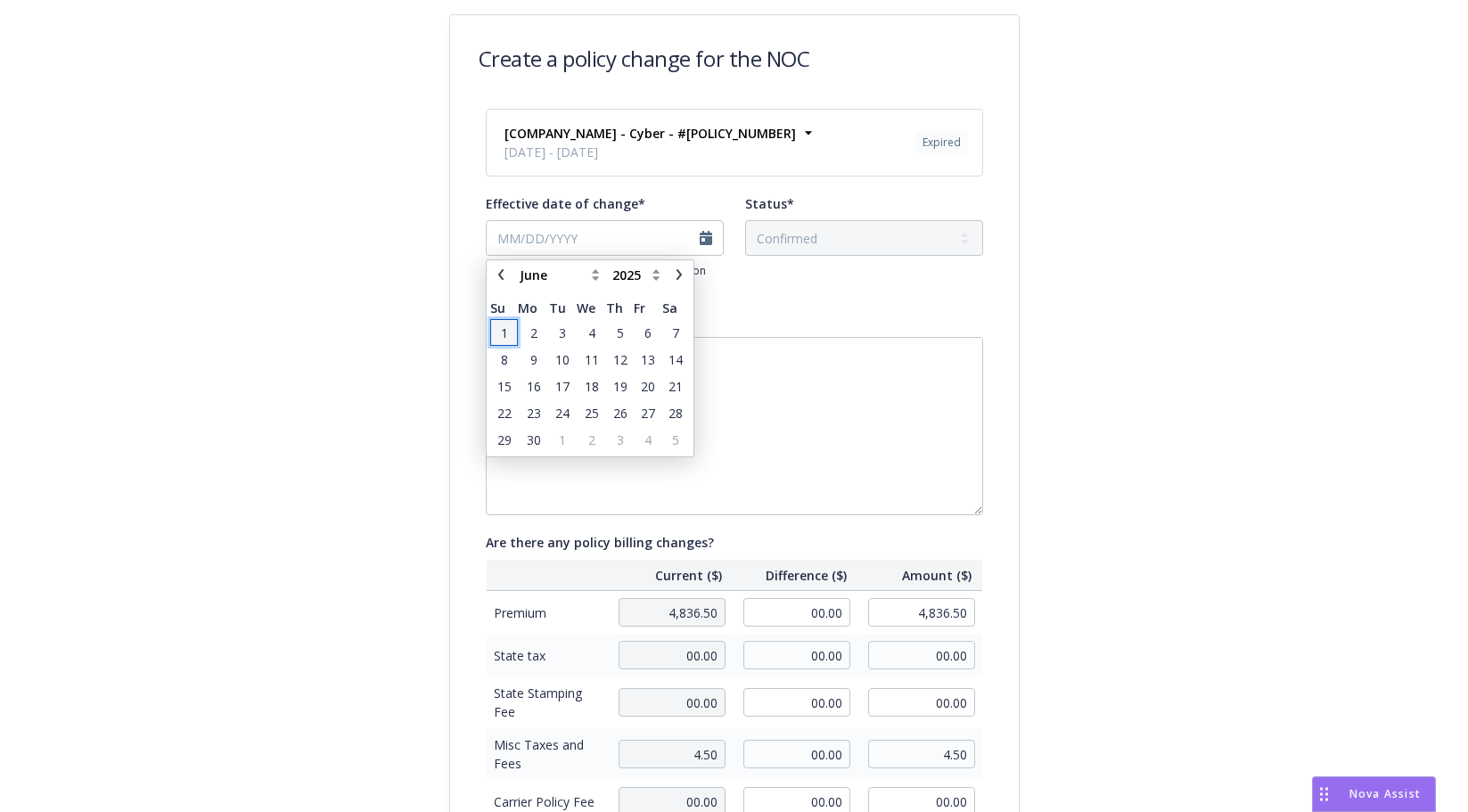 click on "1" at bounding box center (504, 332) 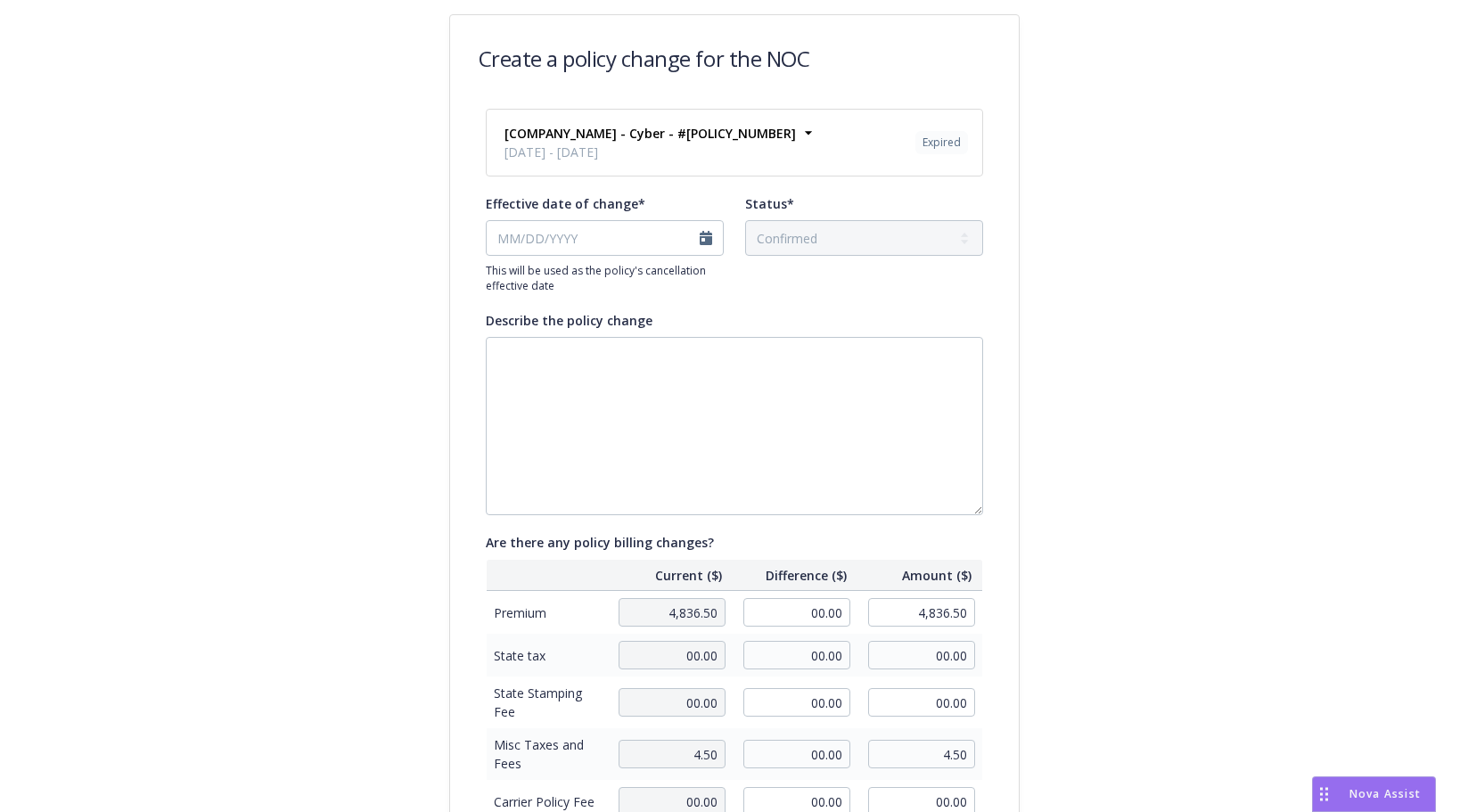 type on "06/01/2025" 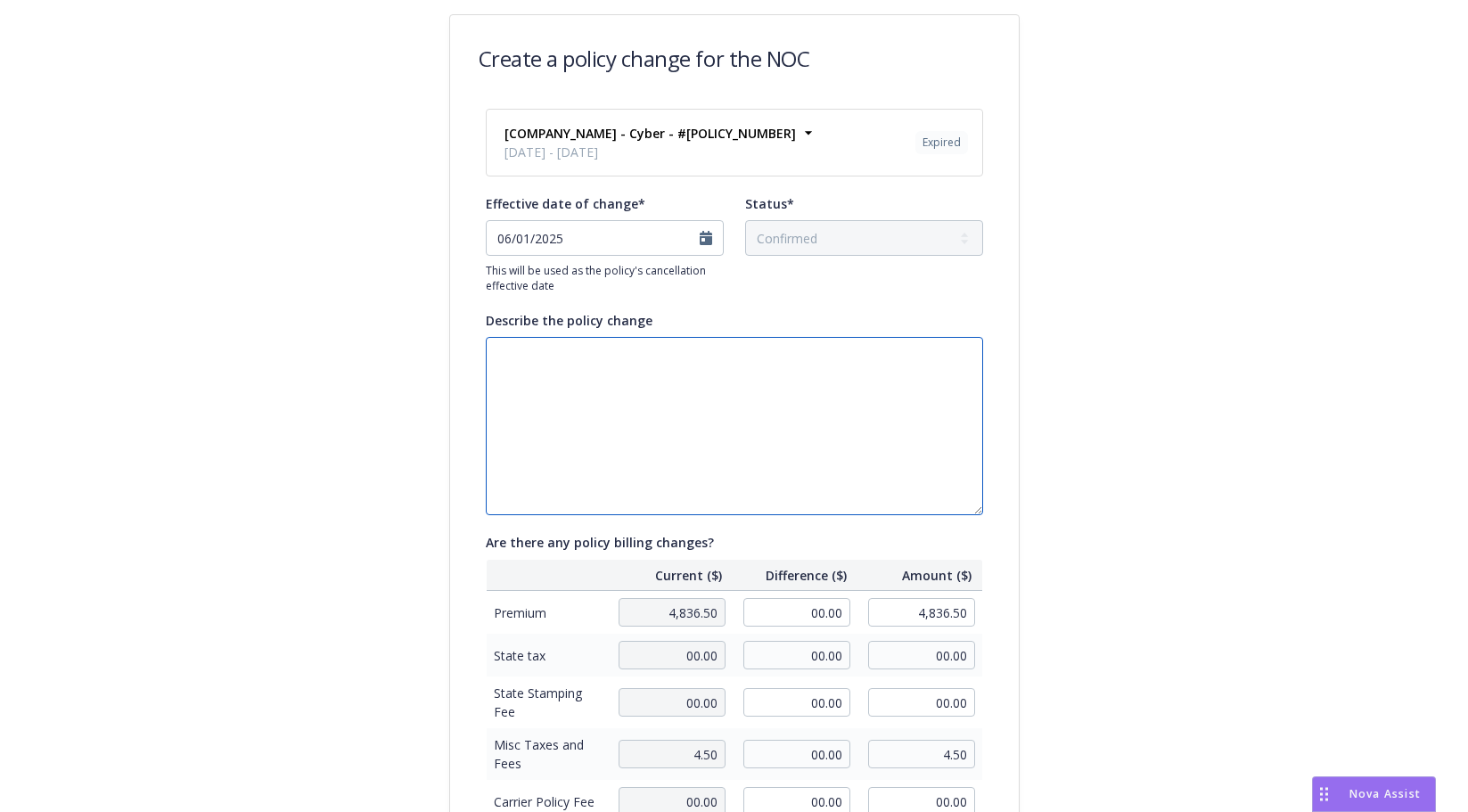 click on "Describe the policy change" at bounding box center (734, 426) 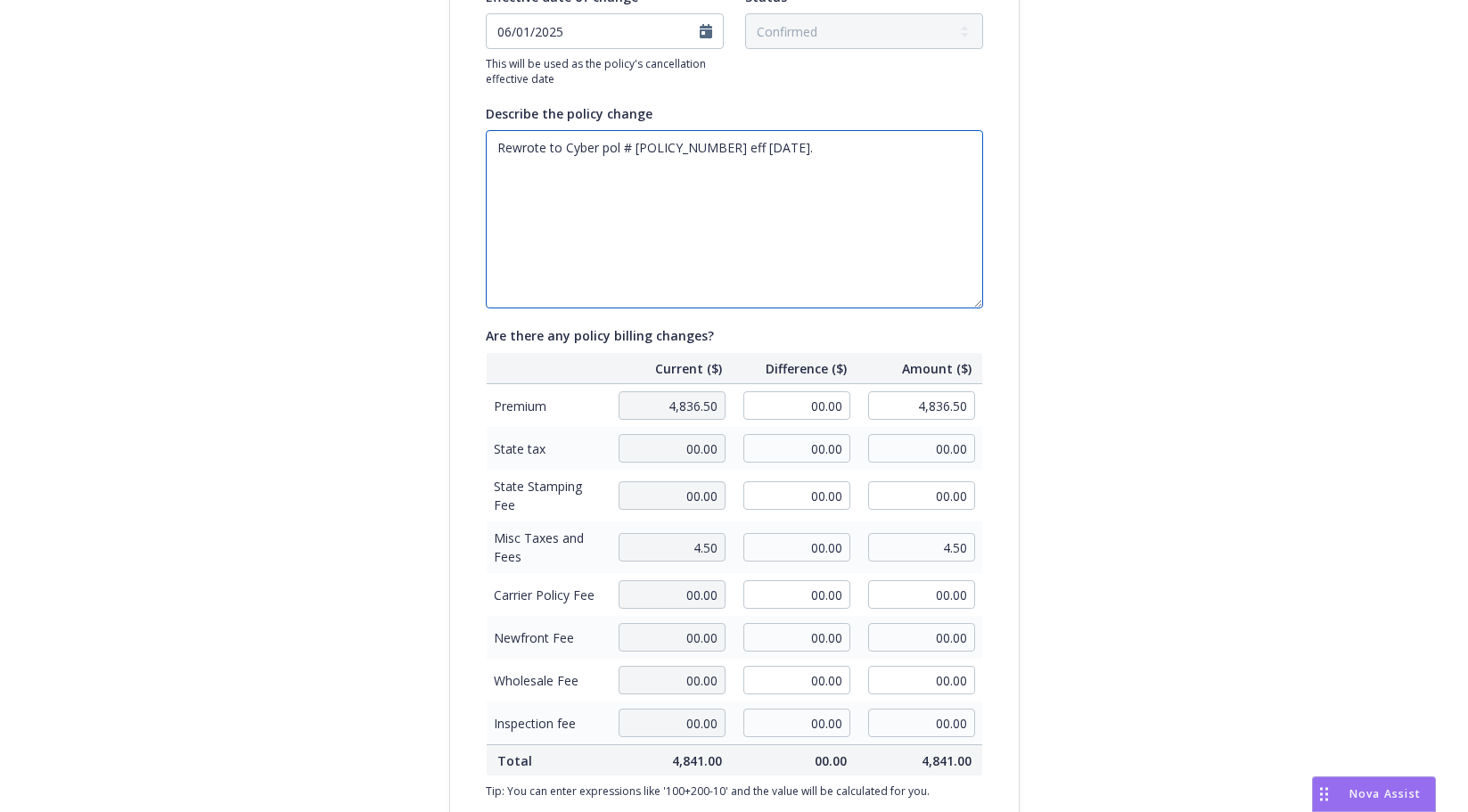 scroll, scrollTop: 411, scrollLeft: 0, axis: vertical 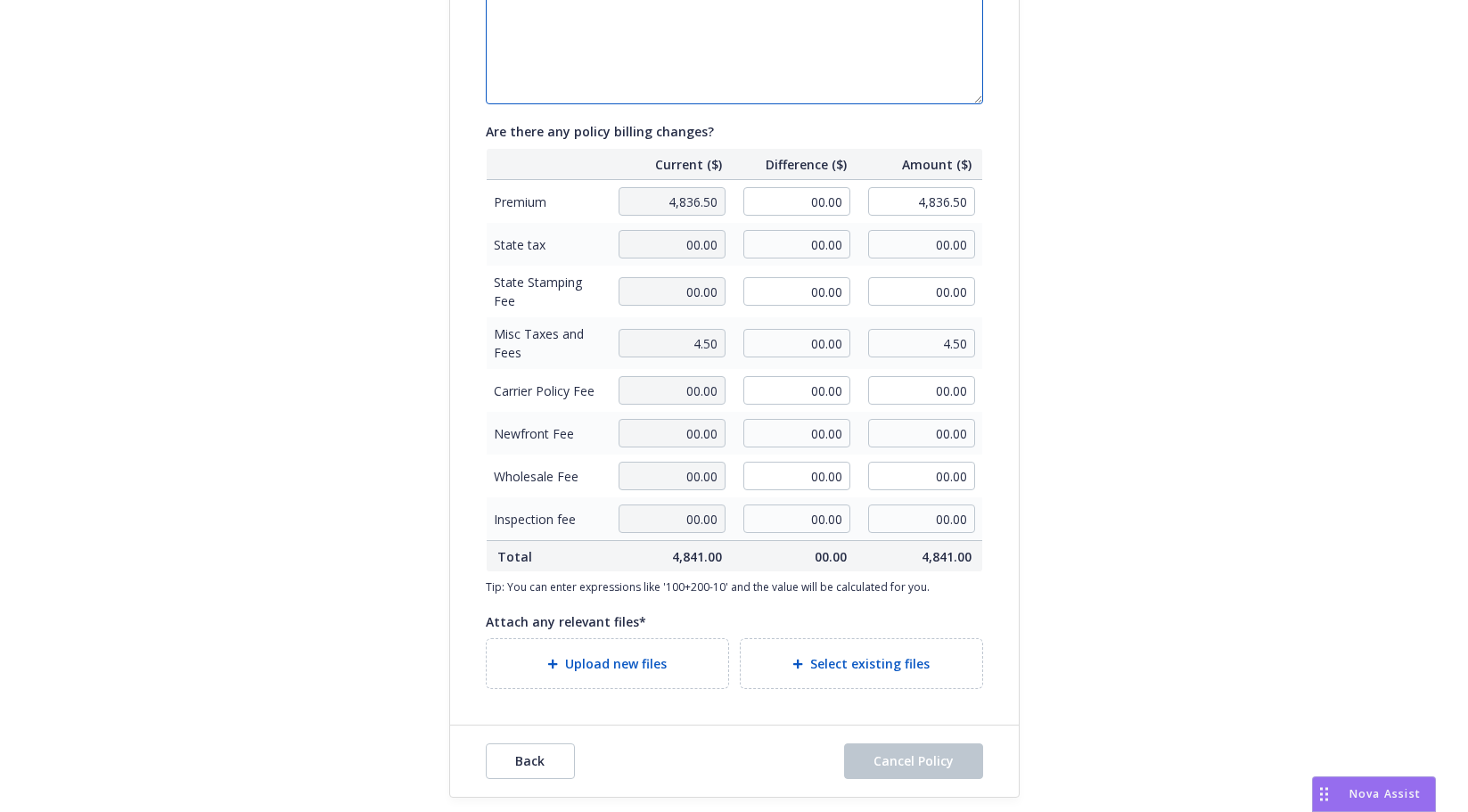 type on "Rewrote to Cyber pol # [POLICY_NUMBER] eff [DATE]." 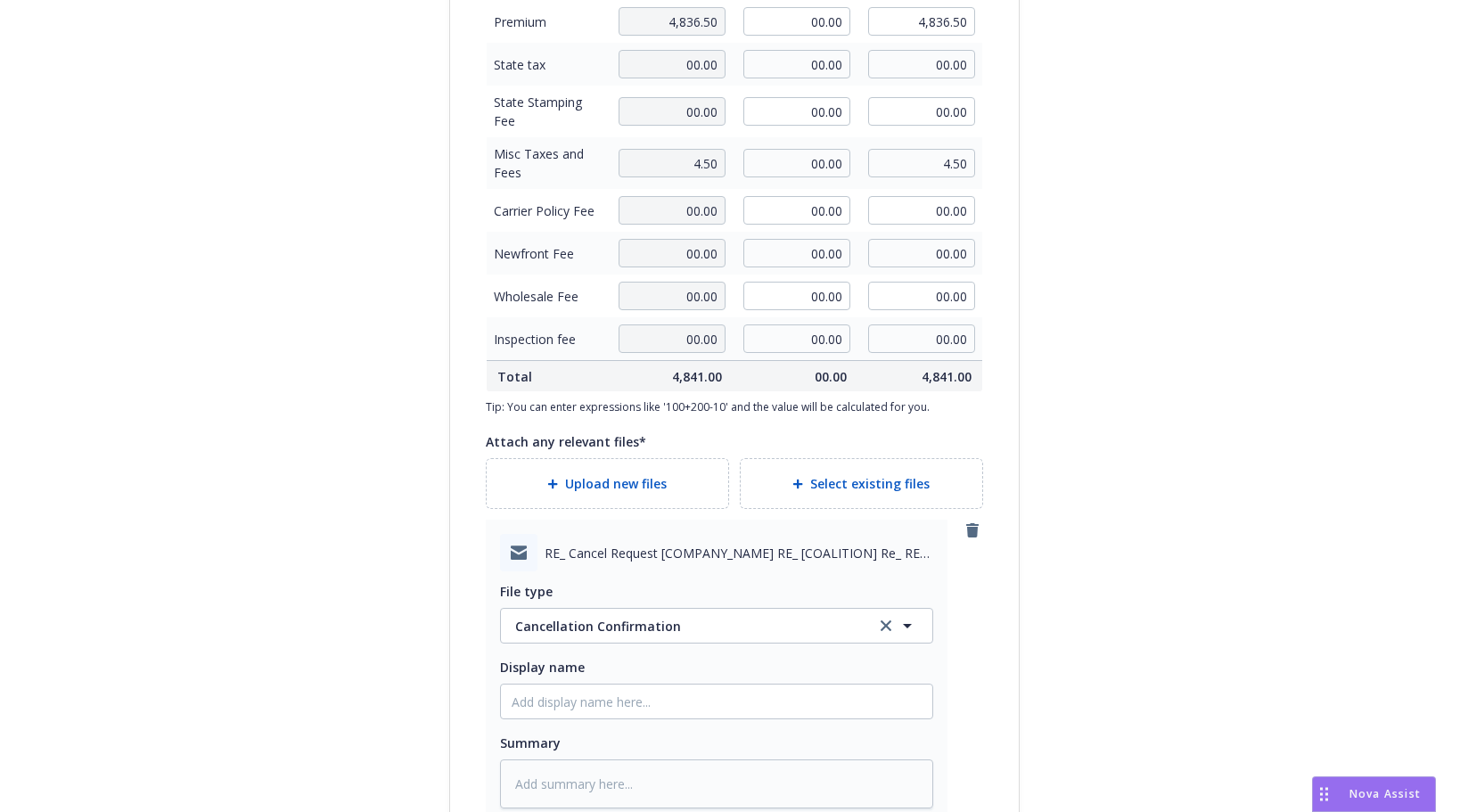 scroll, scrollTop: 613, scrollLeft: 0, axis: vertical 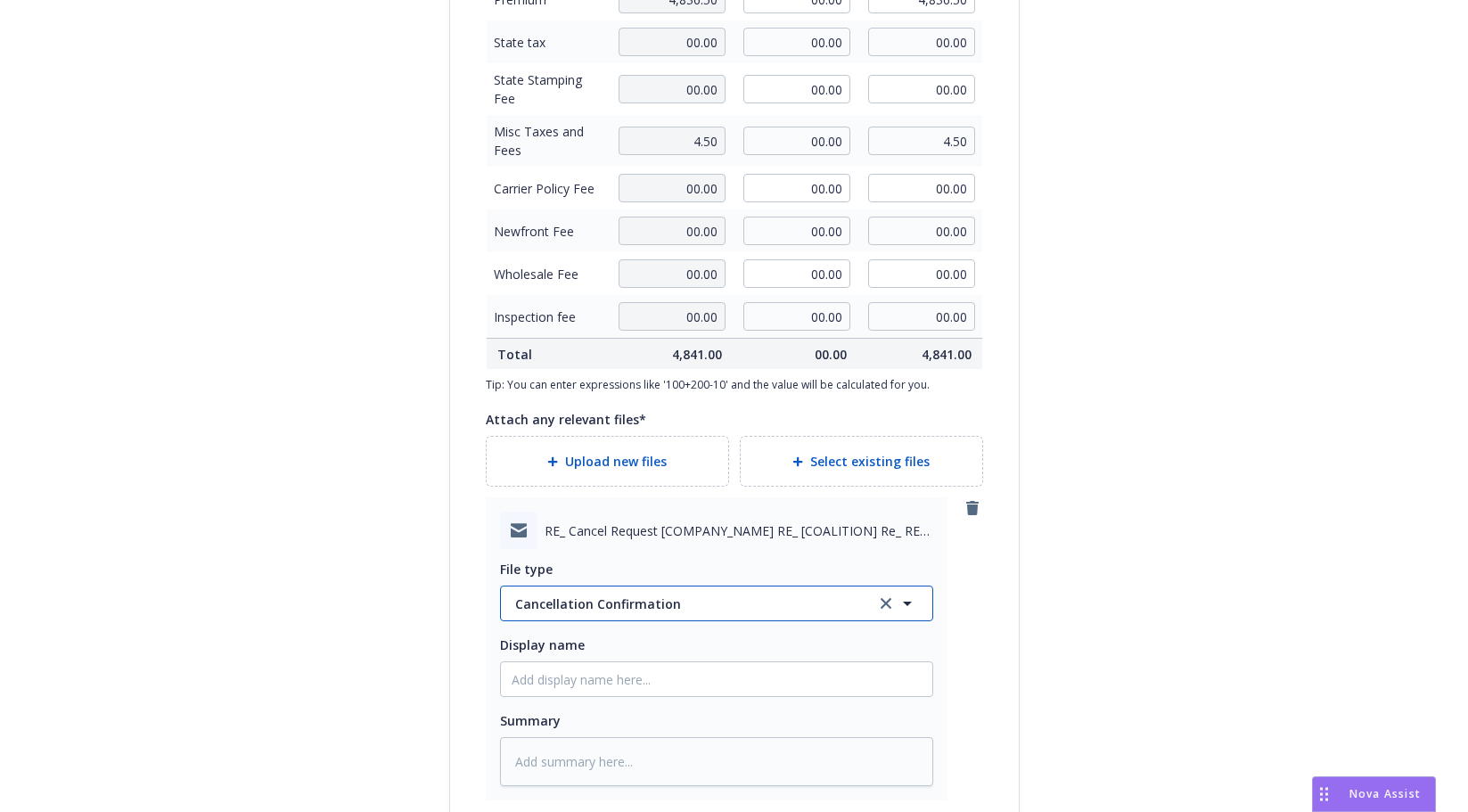 click on "Cancellation Confirmation" at bounding box center [686, 603] 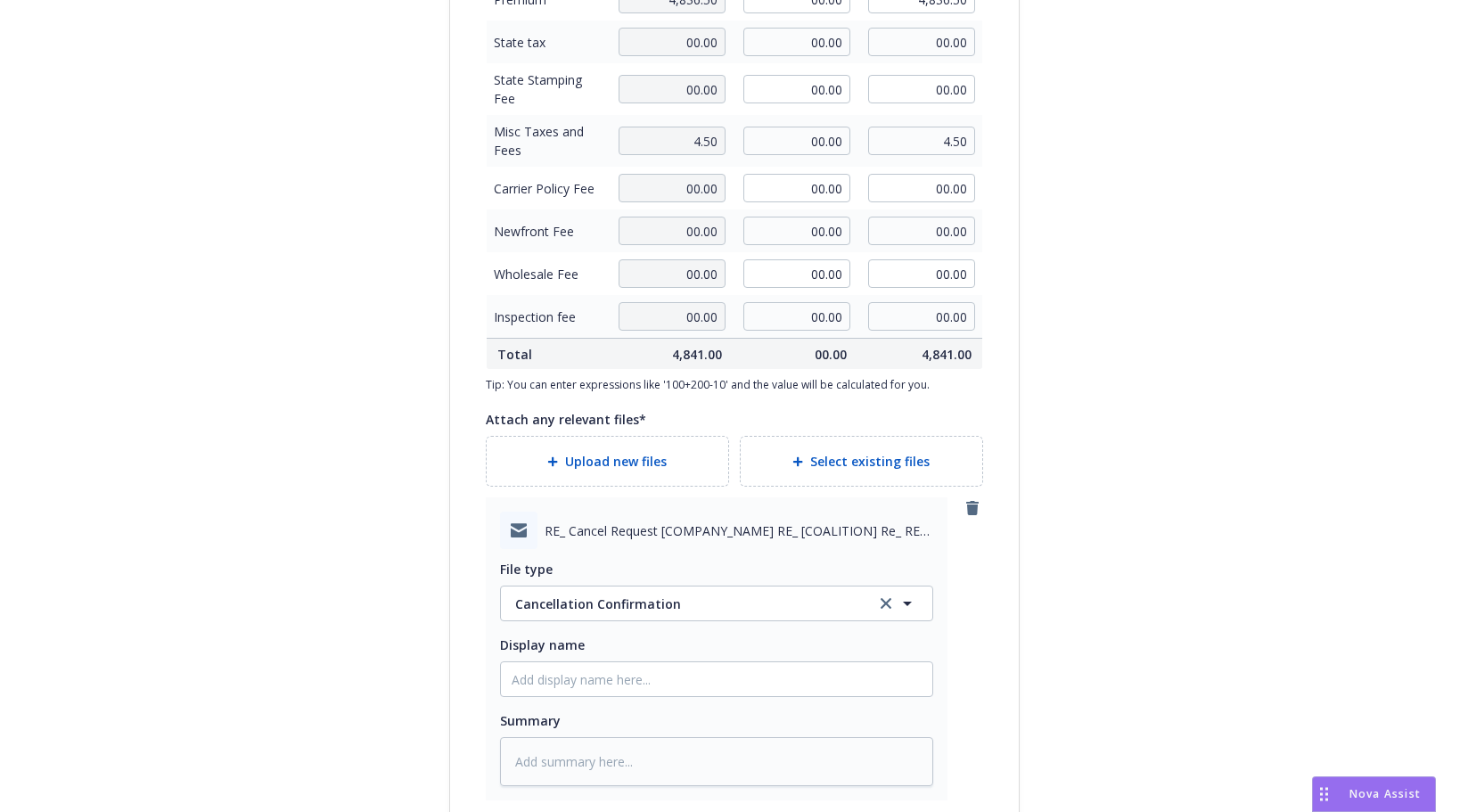 type 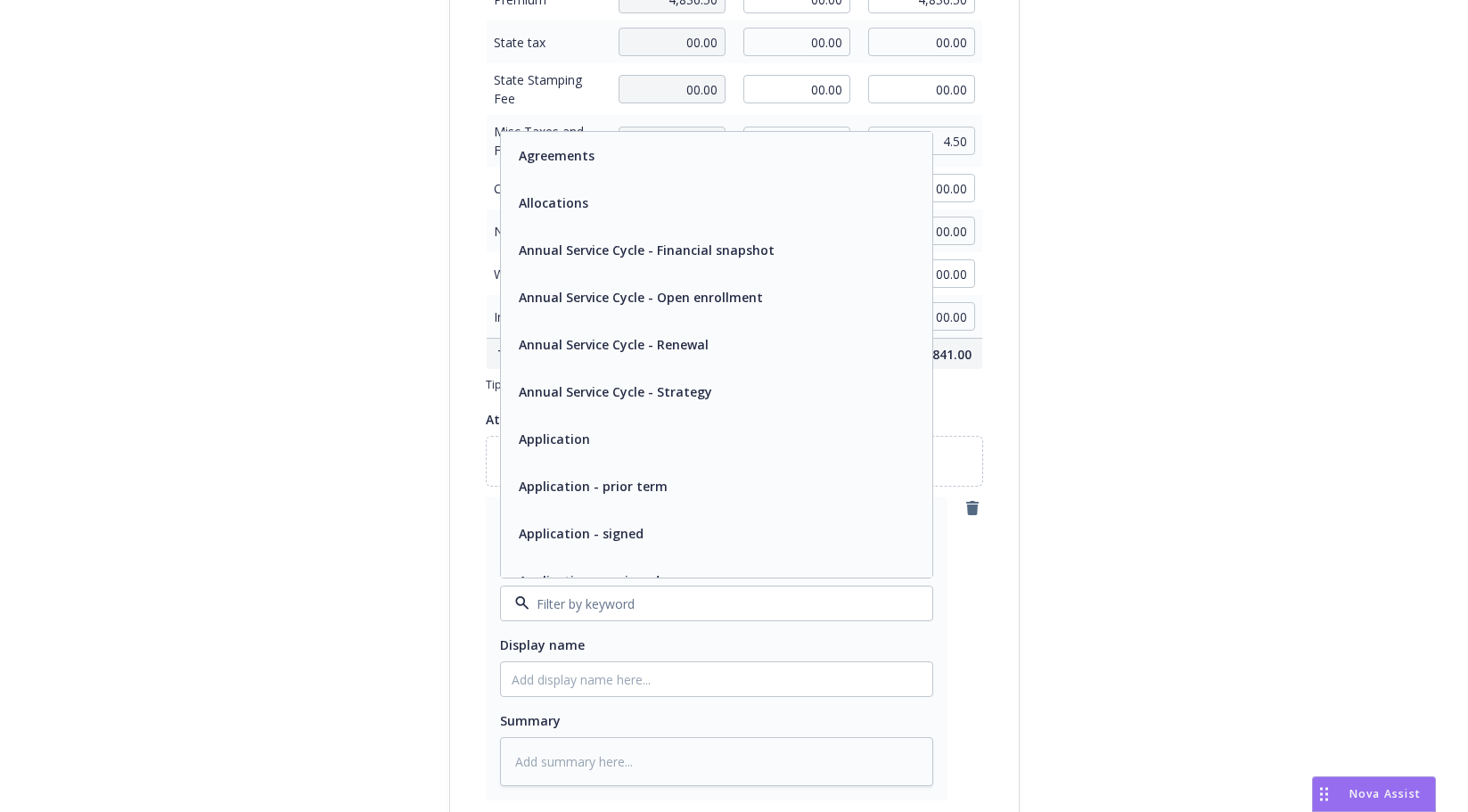 click on "Create a policy change for the NOC [COMPANY_NAME] - Cyber - #[POLICY_NUMBER] [DATE] - [DATE] Expired Policy display name [COMPANY_NAME] - Cyber Lines of coverage Cyber Liability Carrier Coalition Insurance Solutions (Carrier) Effective date of change* [DATE] This will be used as the policy's cancellation effective date Status* Pending Confirmed Describe the policy change Rewrote to Cyber pol # [POLICY_NUMBER] eff [DATE]. Are there any policy billing changes? Current ($) Difference ($) Amount ($) Premium [AMOUNT] [AMOUNT] [AMOUNT] State tax [AMOUNT] [AMOUNT] [AMOUNT] State Stamping Fee [AMOUNT] [AMOUNT] [AMOUNT] Misc Taxes and Fees [AMOUNT] [AMOUNT] [AMOUNT] Carrier Policy Fee [AMOUNT] [AMOUNT] [AMOUNT] Newfront Fee [AMOUNT] [AMOUNT] [AMOUNT] Wholesale Fee [AMOUNT] [AMOUNT] [AMOUNT] Inspection fee [AMOUNT] [AMOUNT] [AMOUNT] Total [AMOUNT] [AMOUNT] [AMOUNT] Tip: You can enter expressions like '100+200-10' and the value will be calculated for you. Attach any relevant files* Upload new files Select existing files File type Agreements Back" at bounding box center [734, 155] 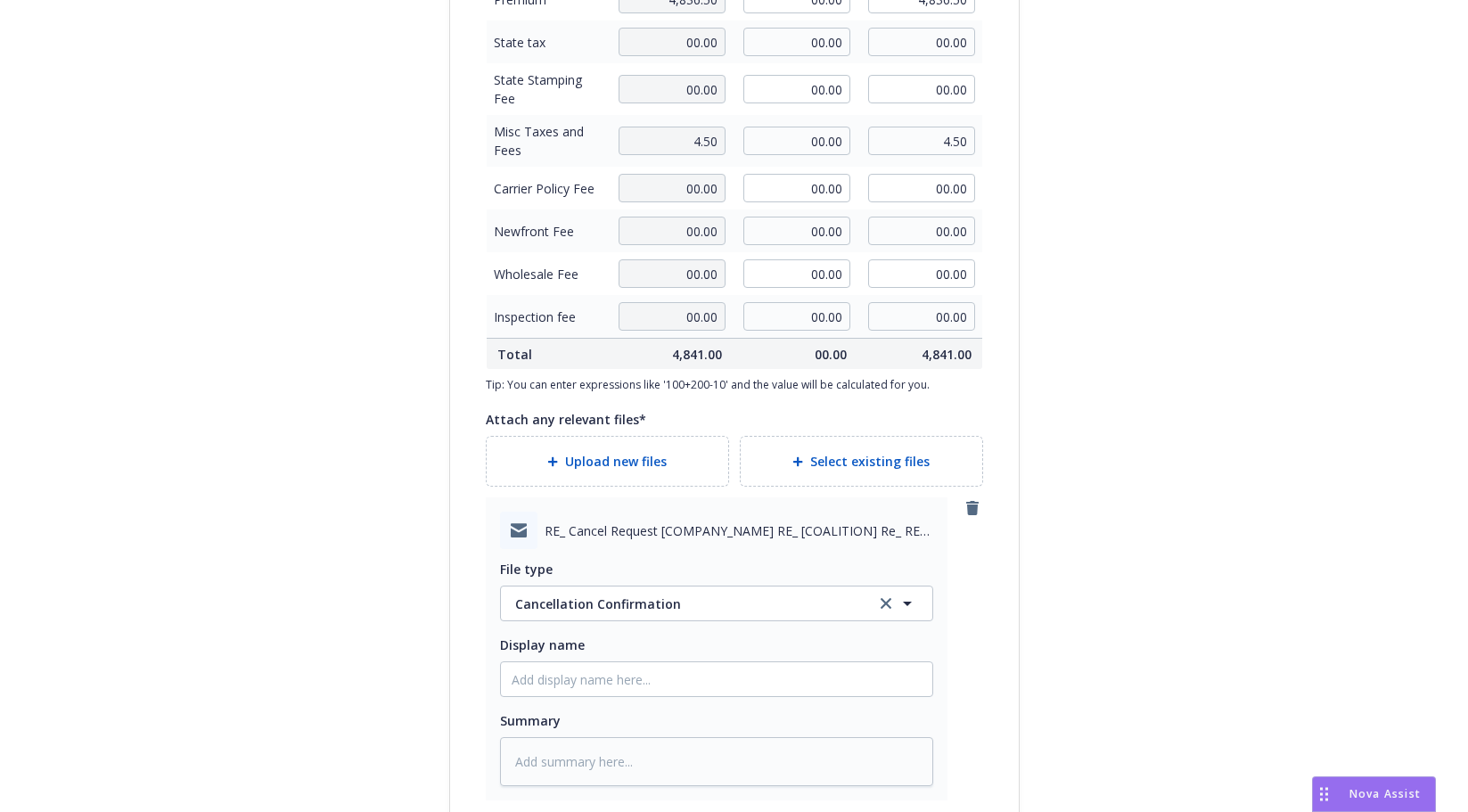 scroll, scrollTop: 725, scrollLeft: 0, axis: vertical 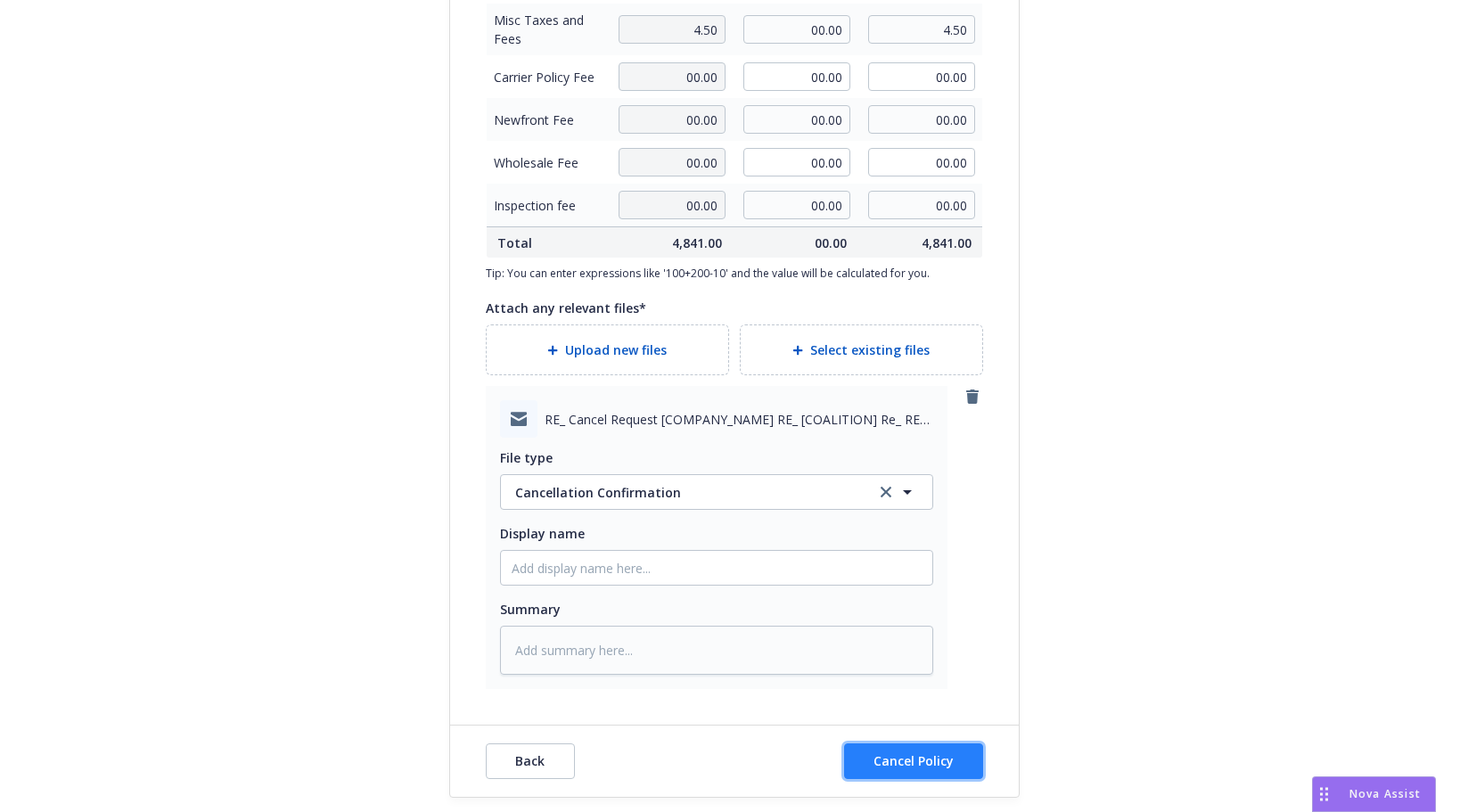 click on "Cancel Policy" at bounding box center (914, 761) 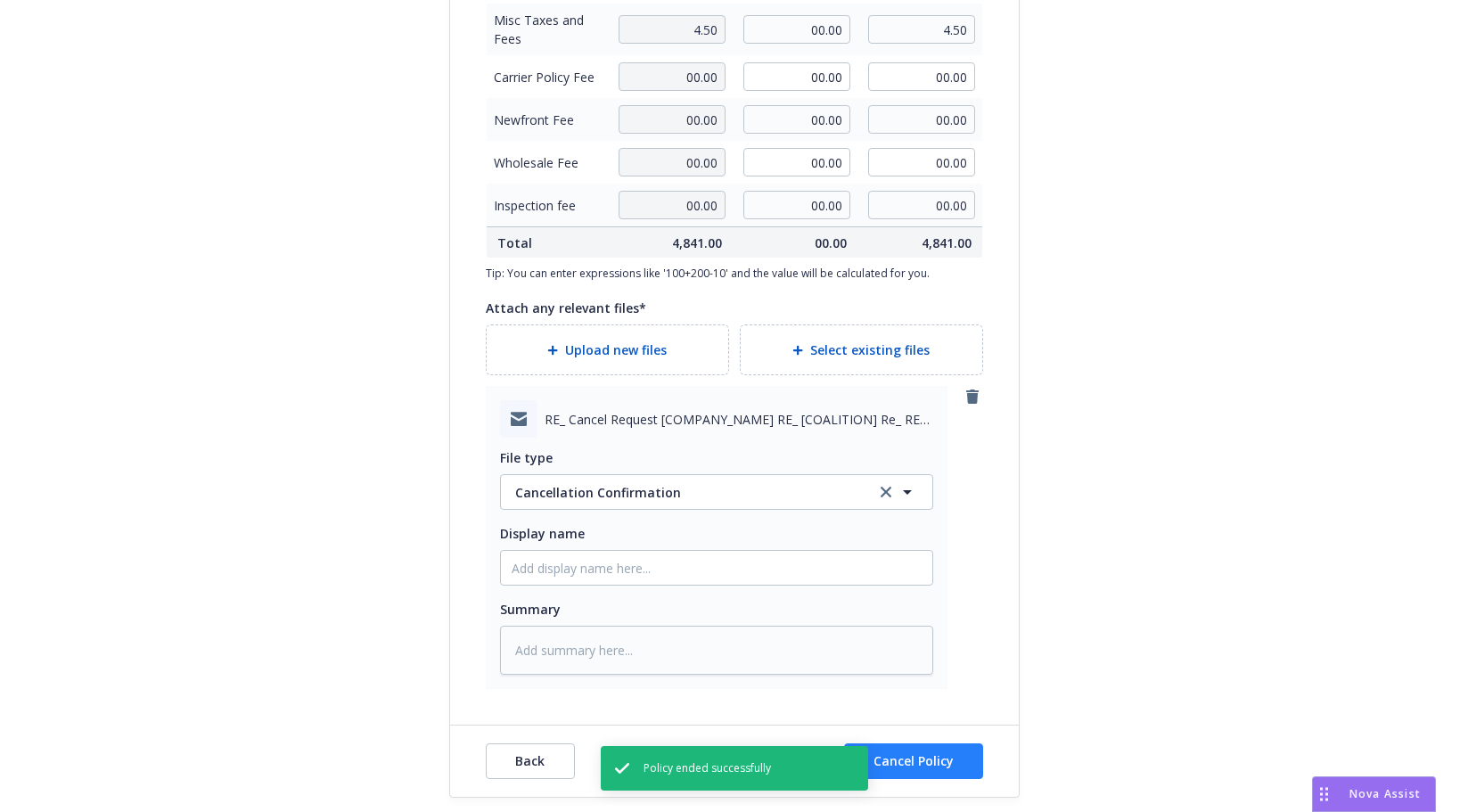 type on "x" 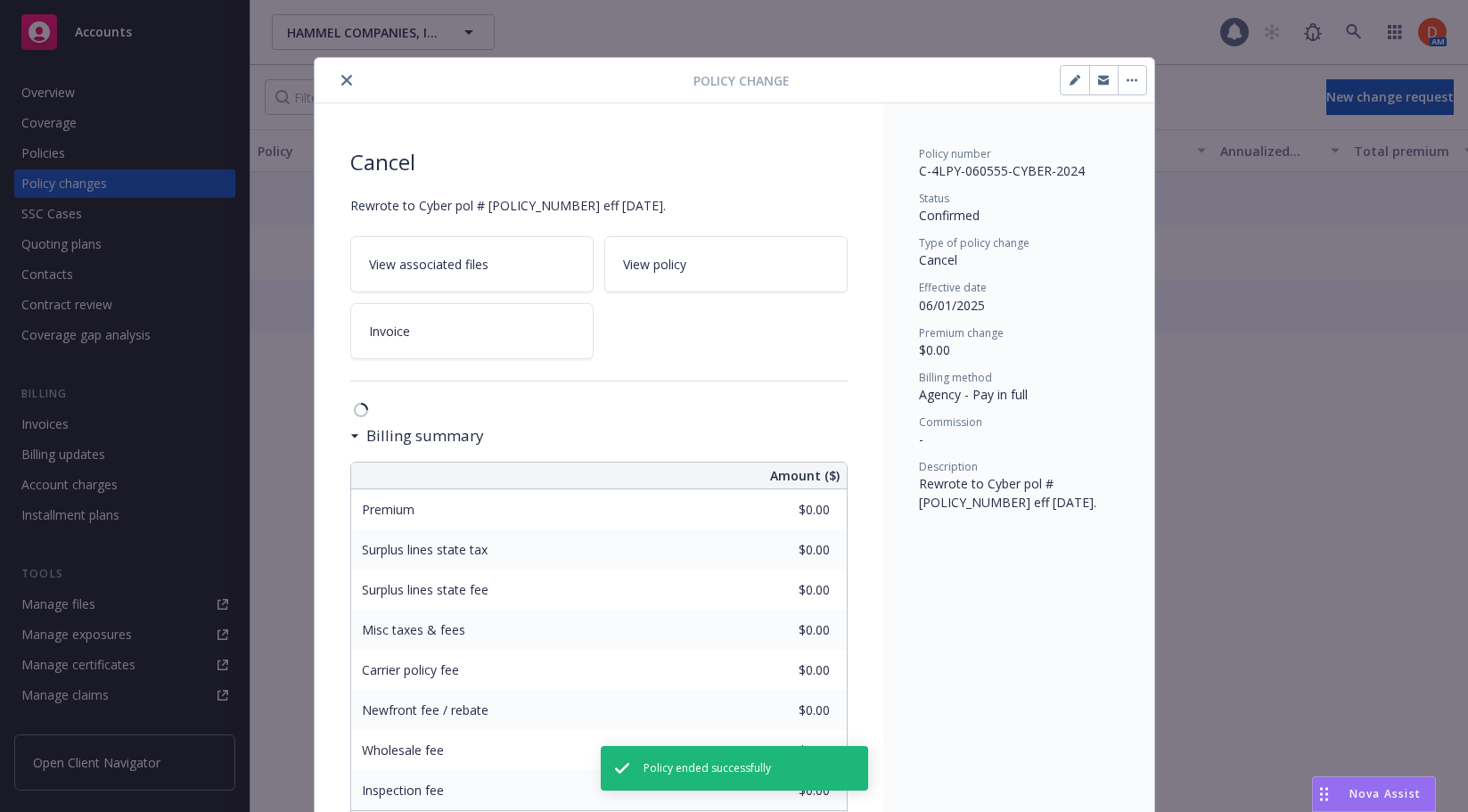 scroll, scrollTop: 53, scrollLeft: 0, axis: vertical 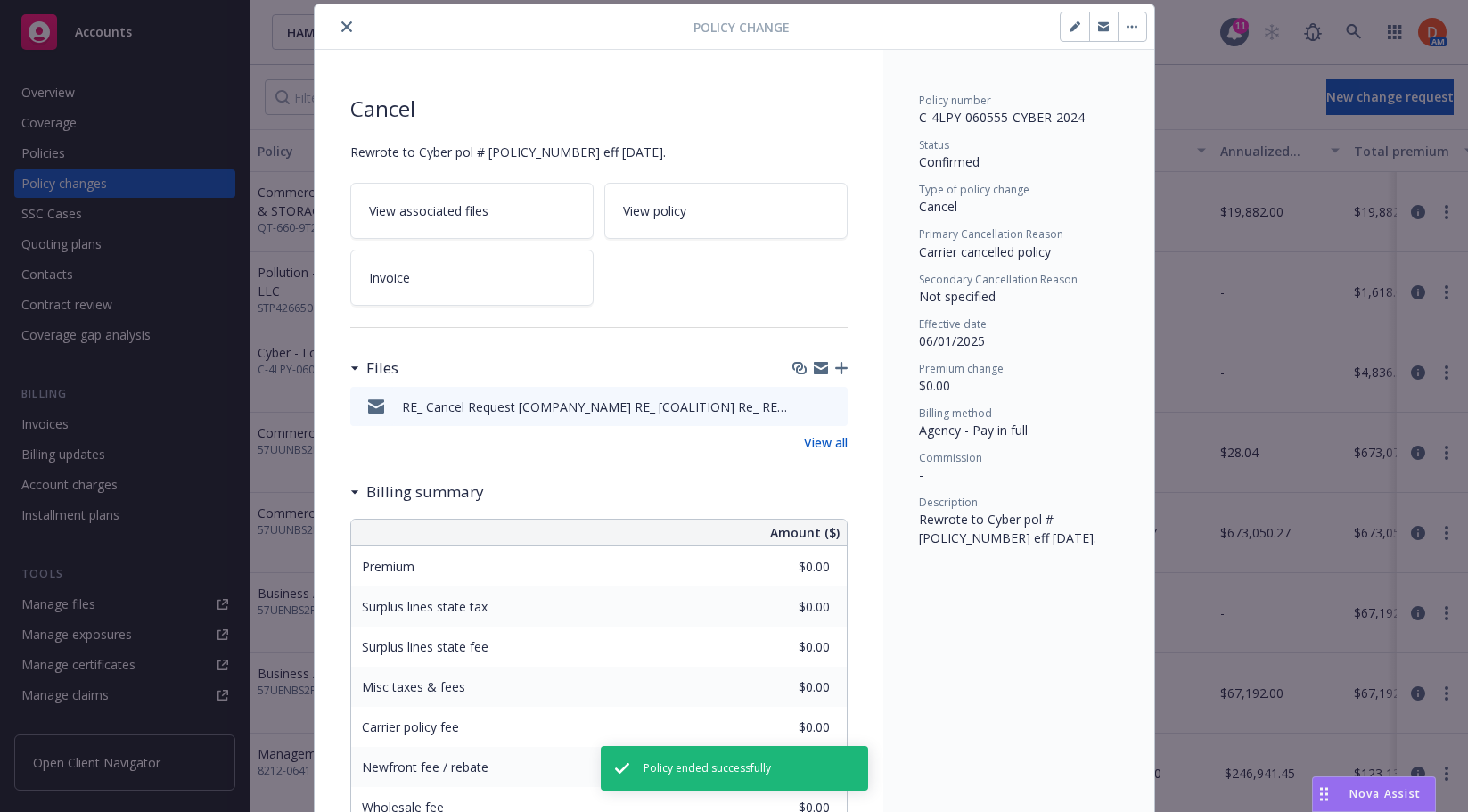 click 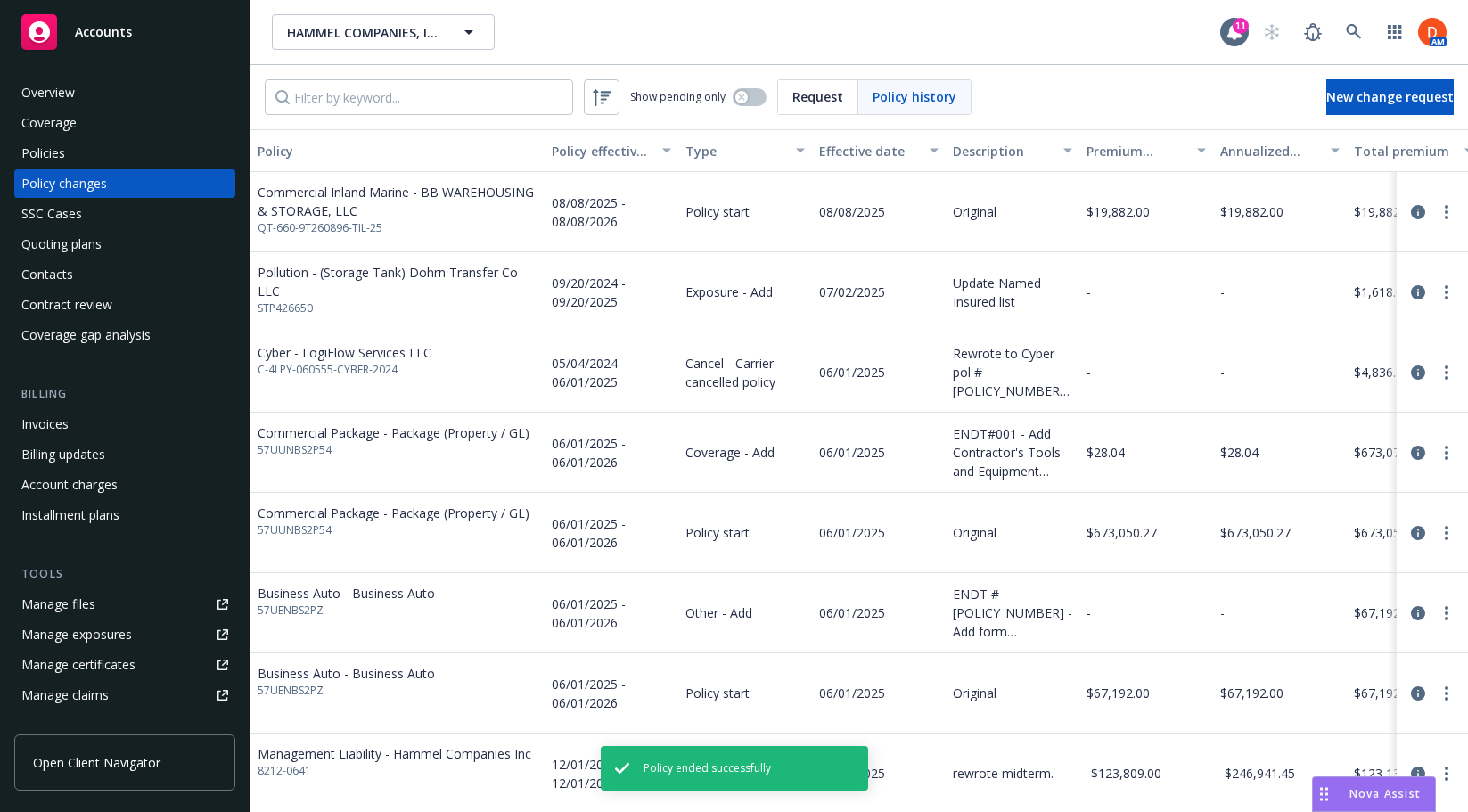 click on "Policies" at bounding box center [125, 153] 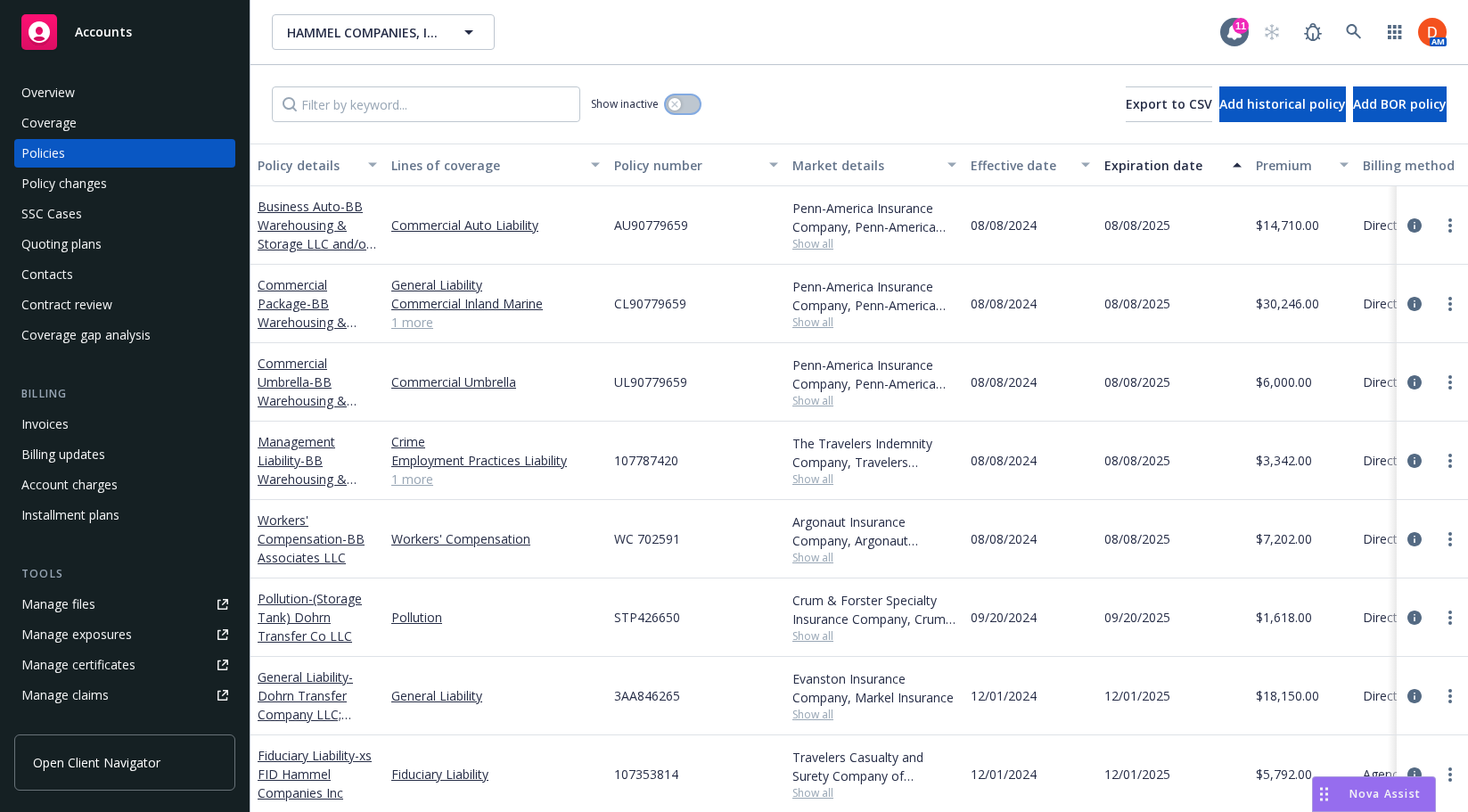 click at bounding box center [675, 104] 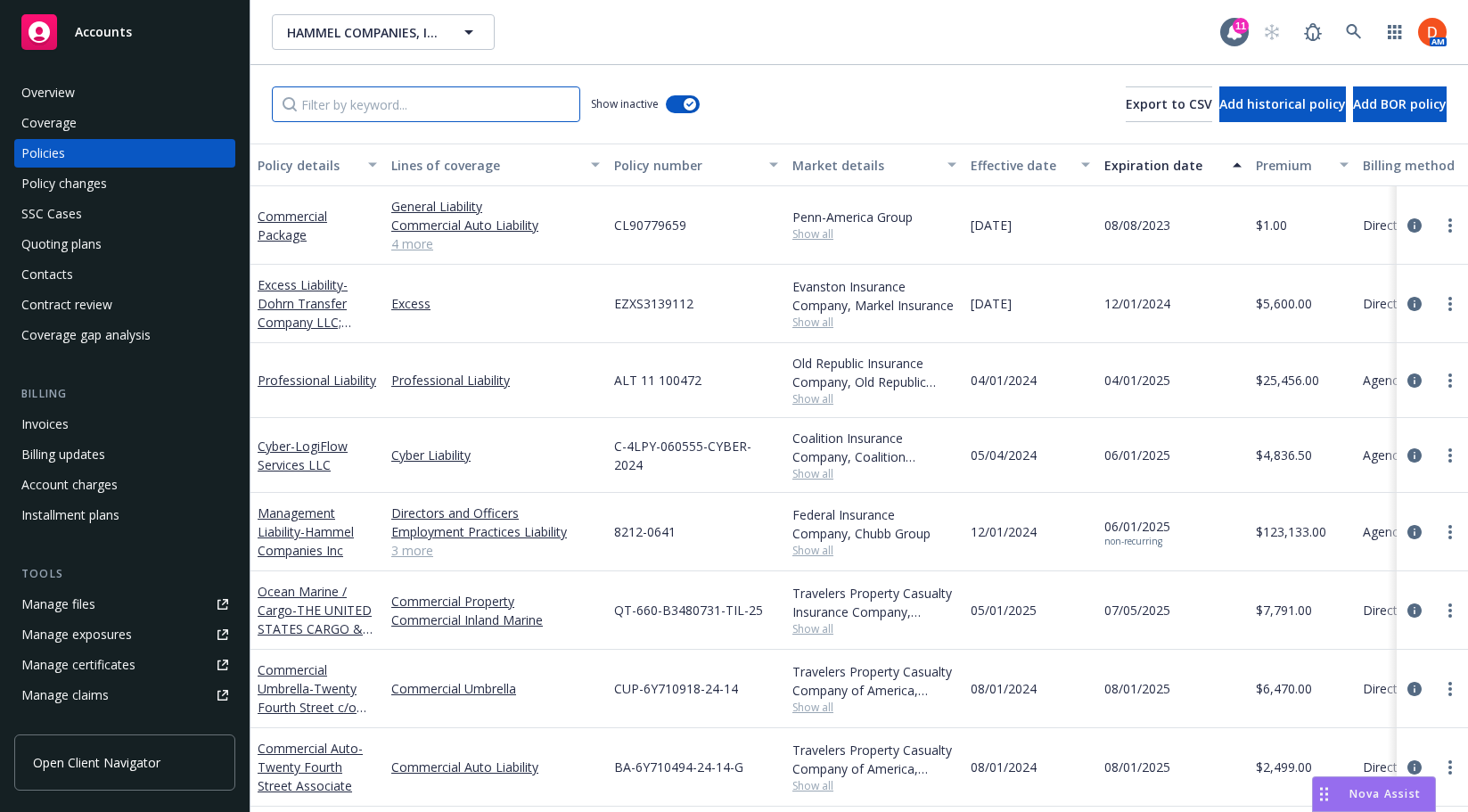 click at bounding box center (426, 104) 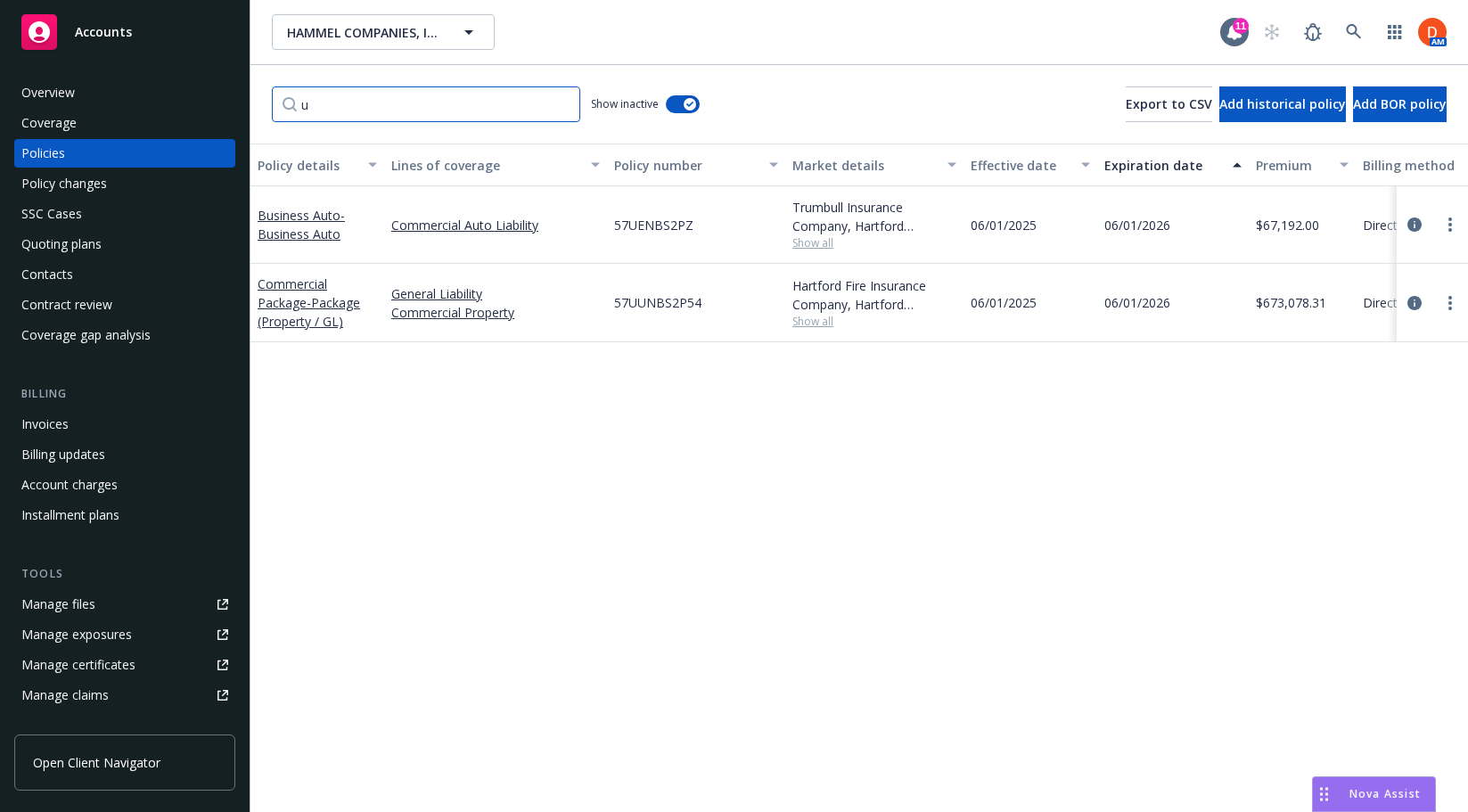 type on "u" 